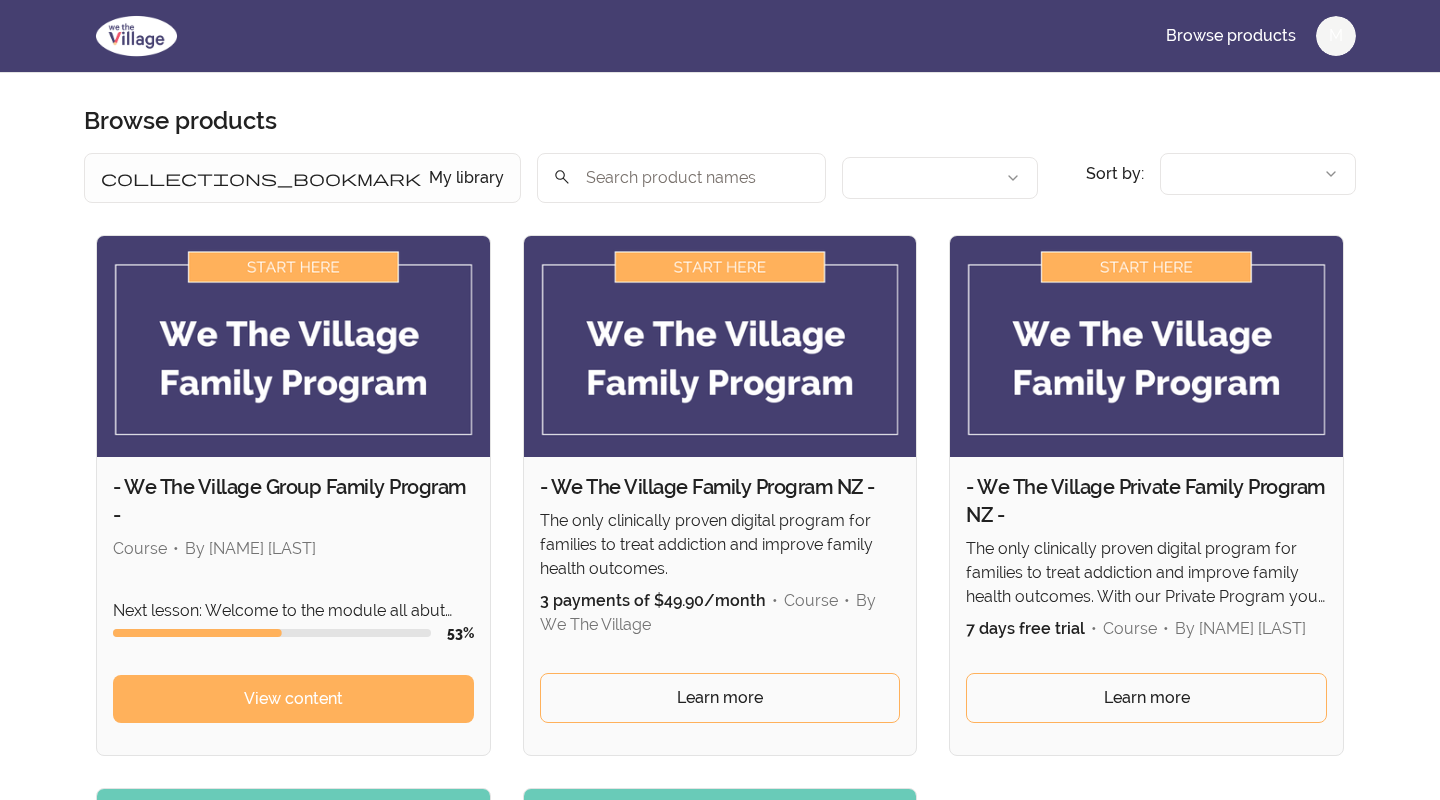 scroll, scrollTop: 0, scrollLeft: 0, axis: both 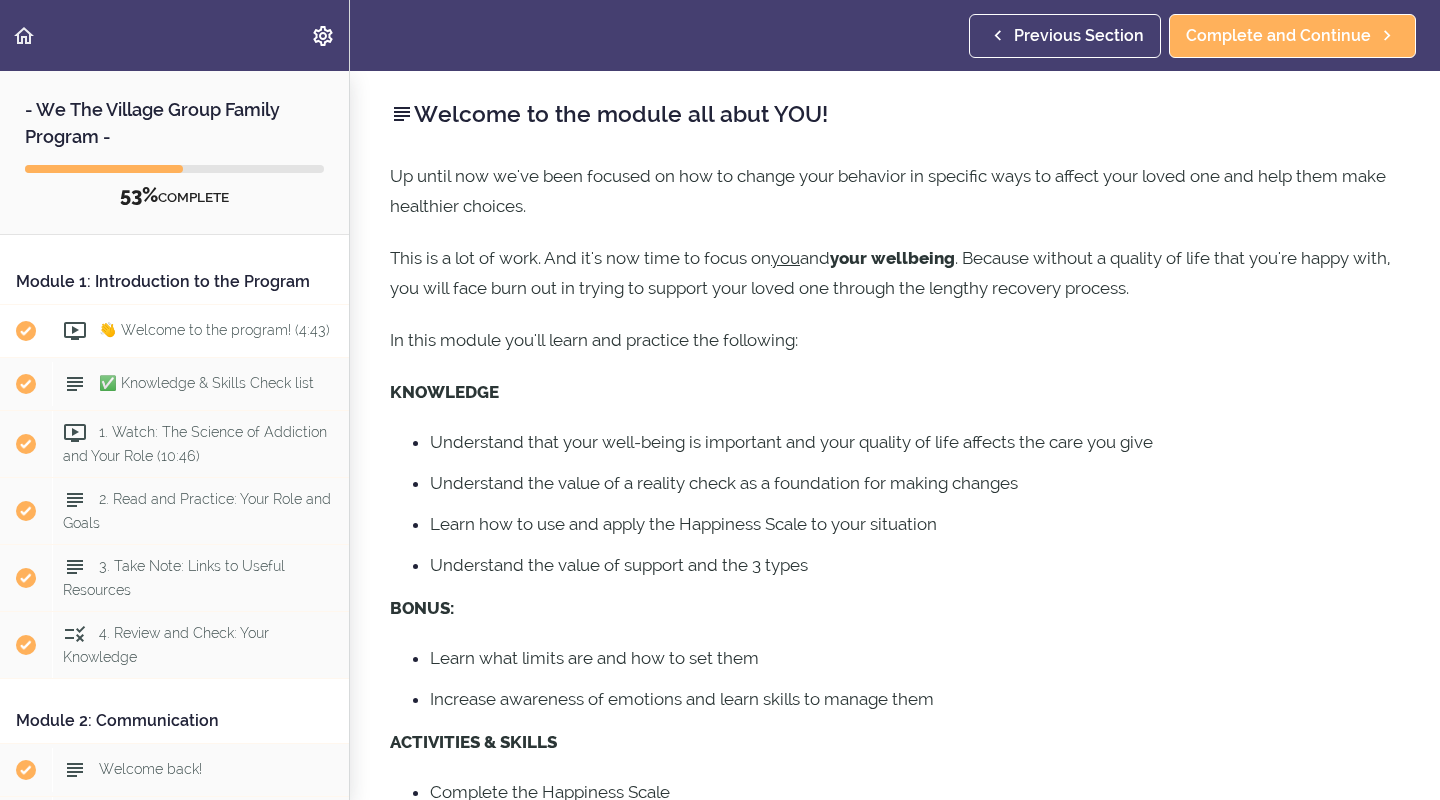 click on "👋 Welcome to the program!
(4:43)" at bounding box center (214, 330) 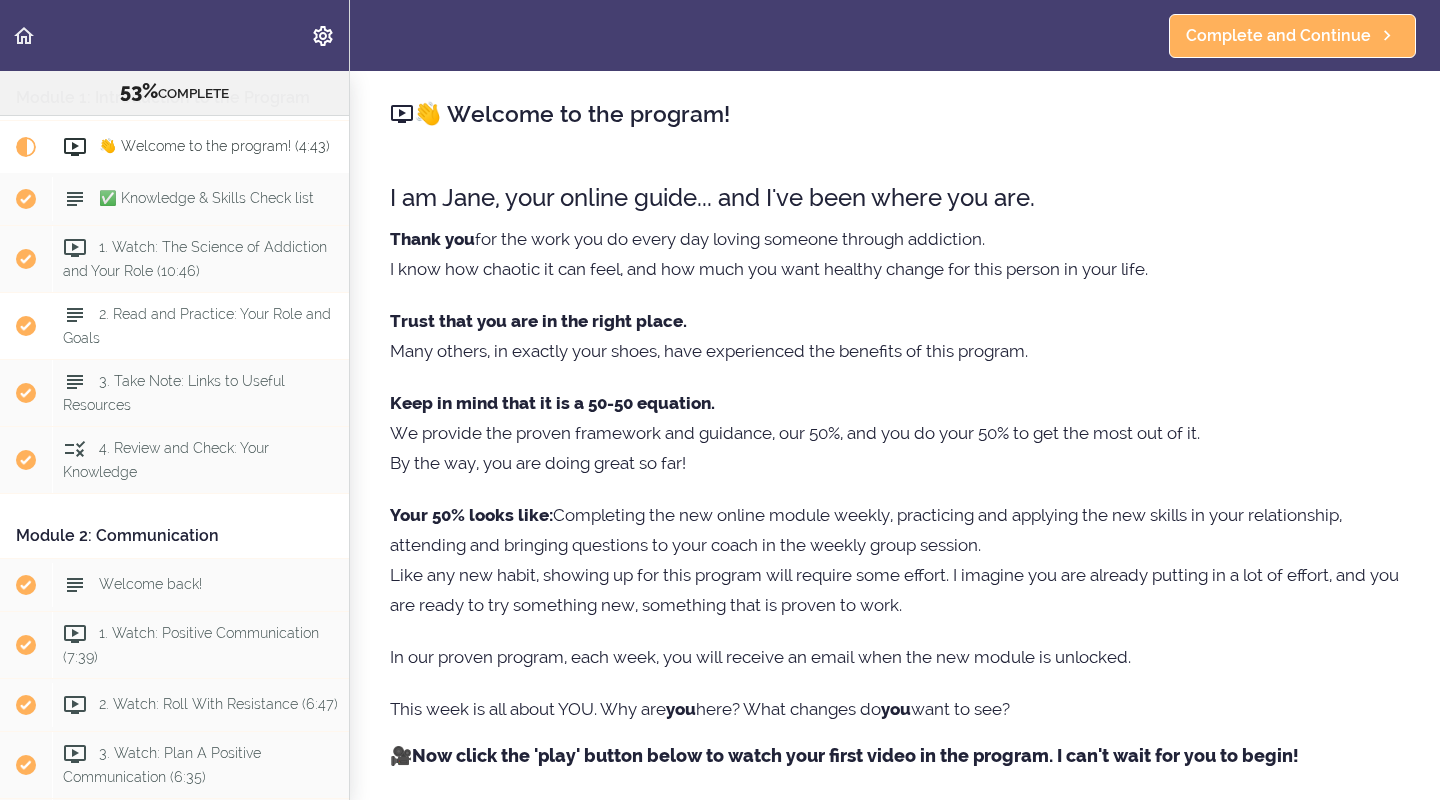 scroll, scrollTop: 159, scrollLeft: 0, axis: vertical 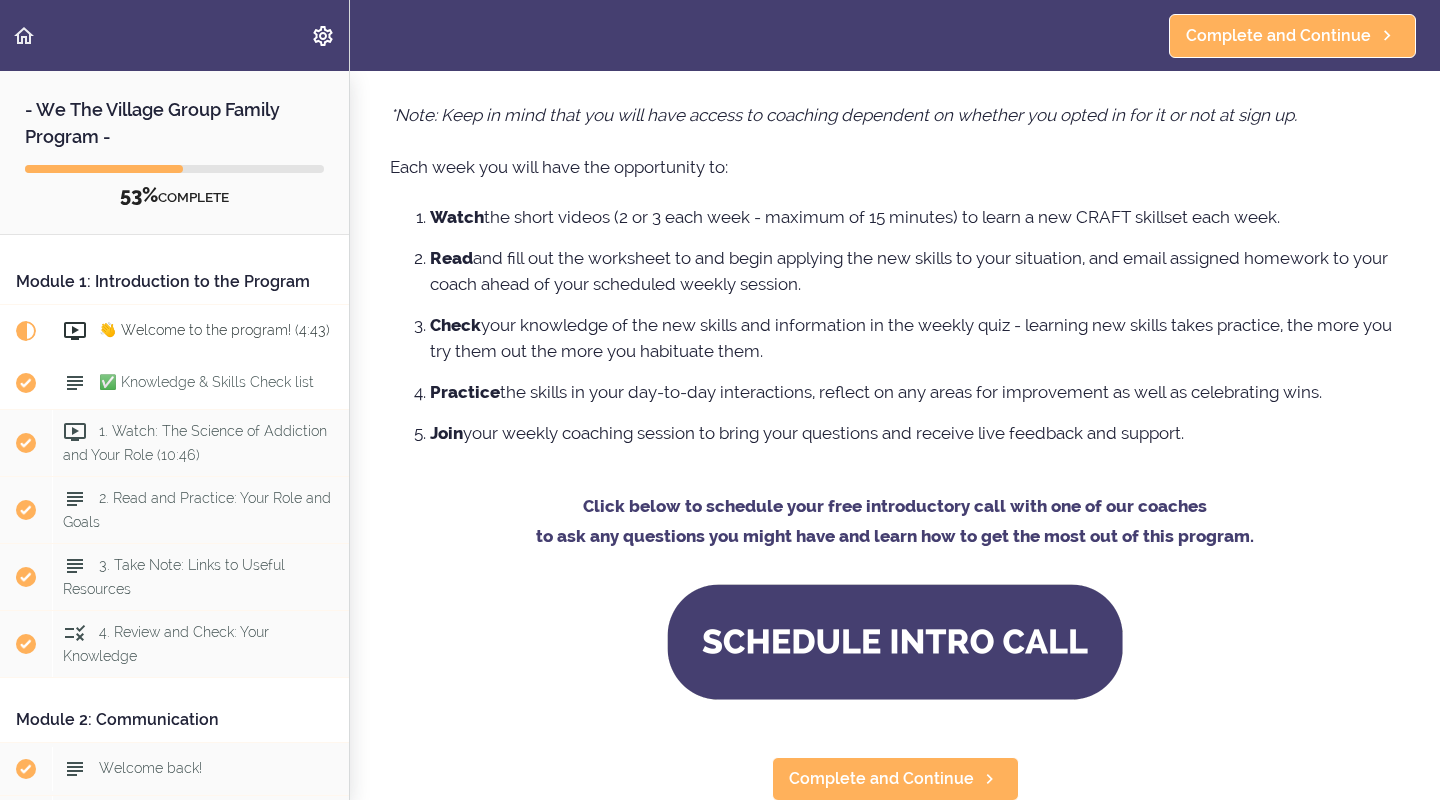 click on "✅ Knowledge & Skills Check list" at bounding box center [206, 382] 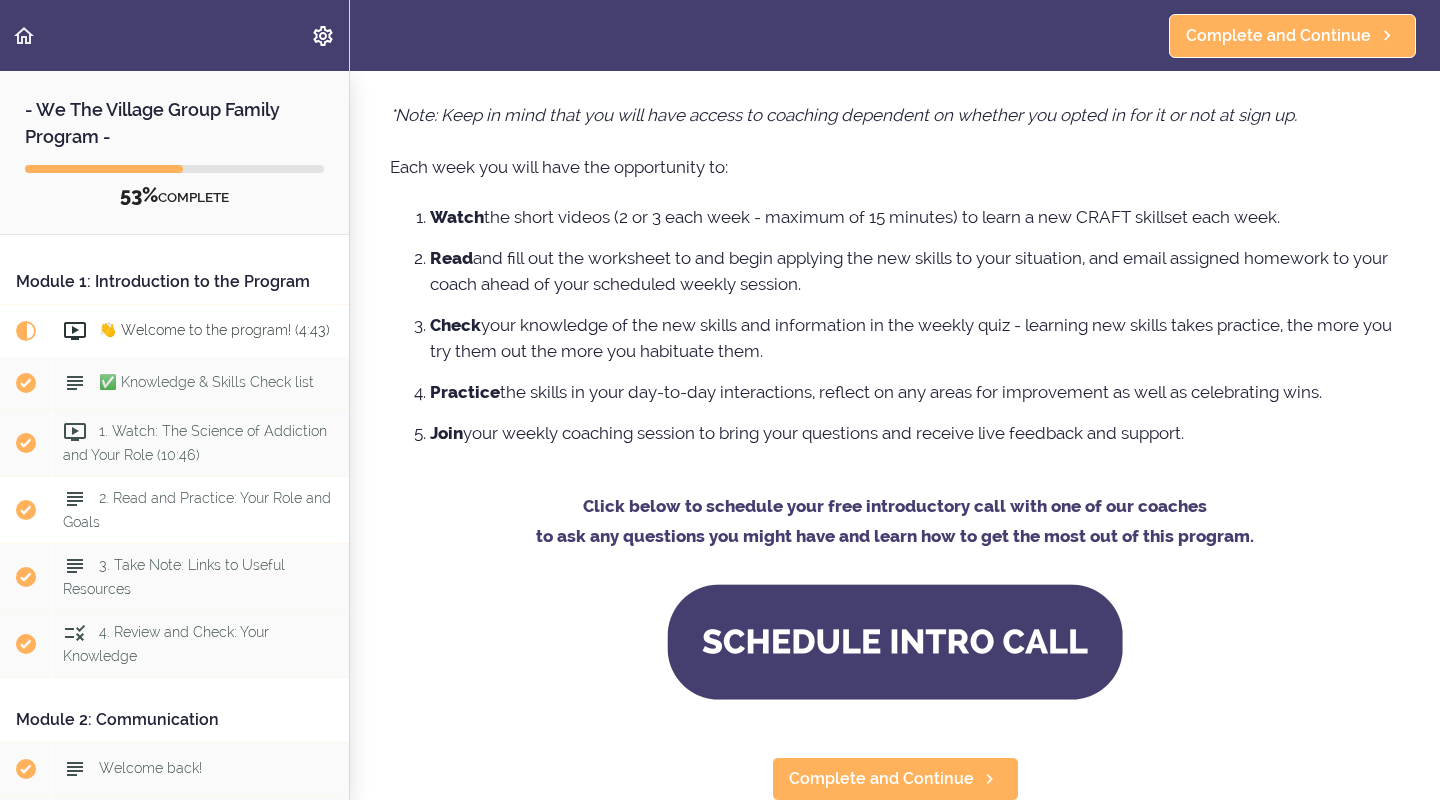 scroll, scrollTop: 0, scrollLeft: 0, axis: both 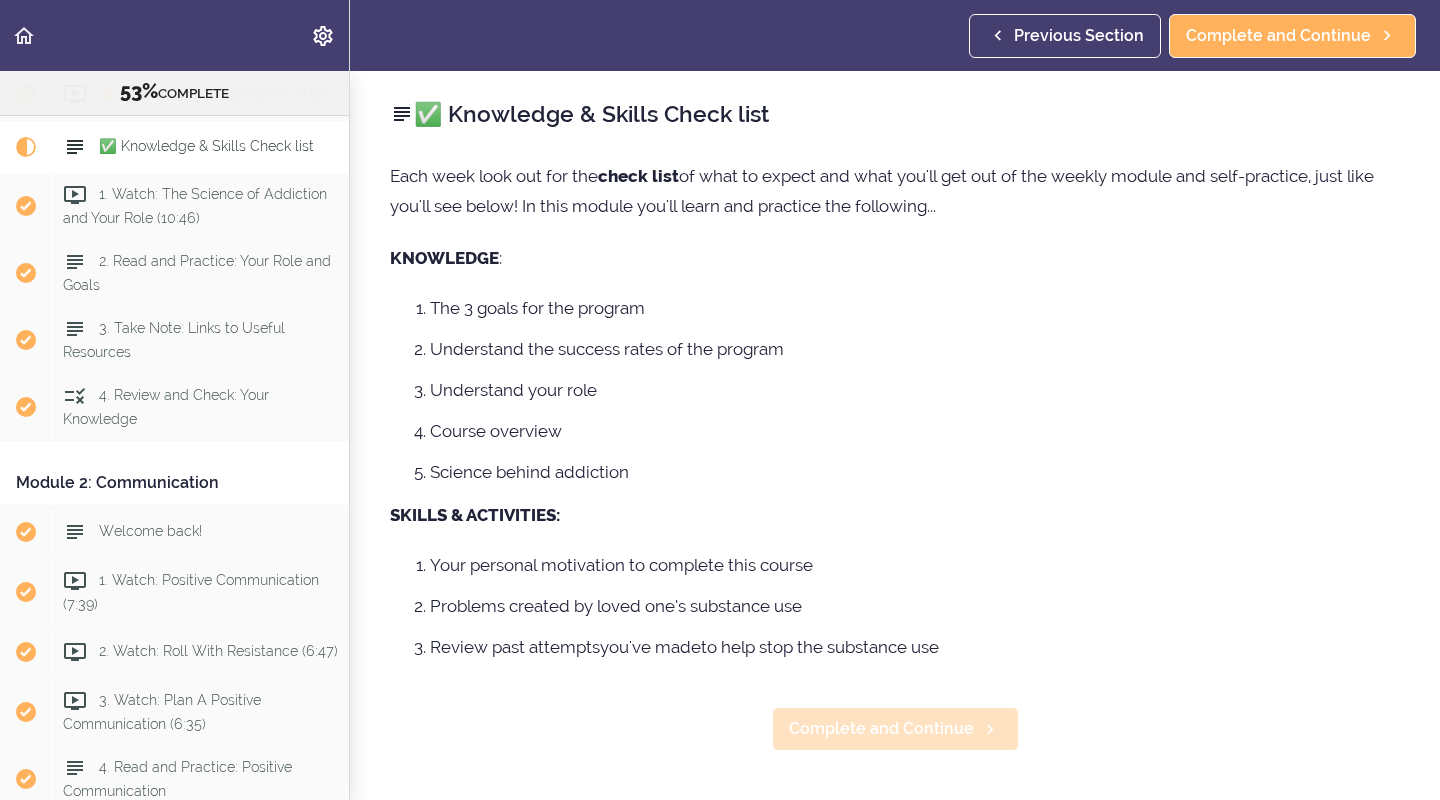 click on "Complete and Continue" at bounding box center [881, 729] 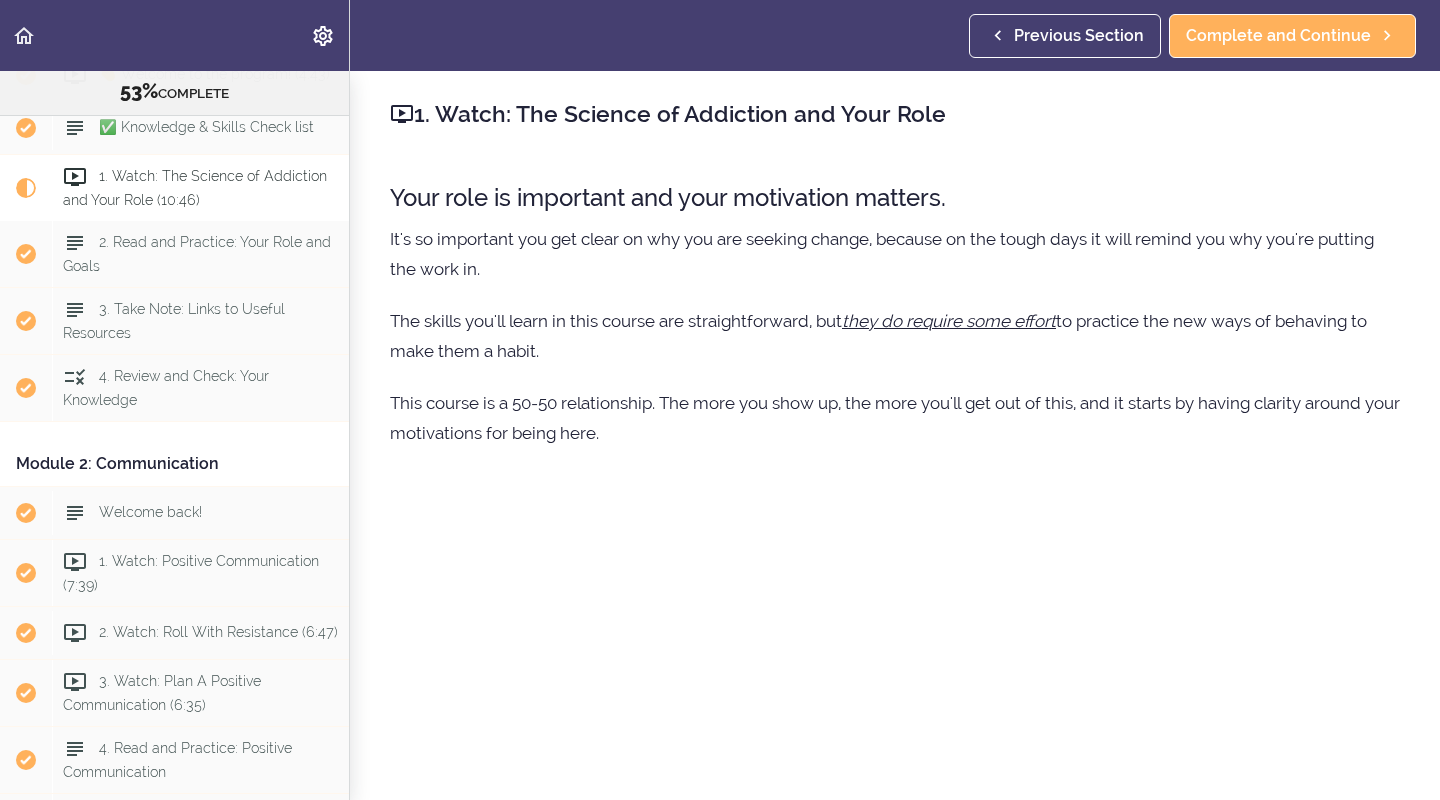 scroll, scrollTop: 240, scrollLeft: 0, axis: vertical 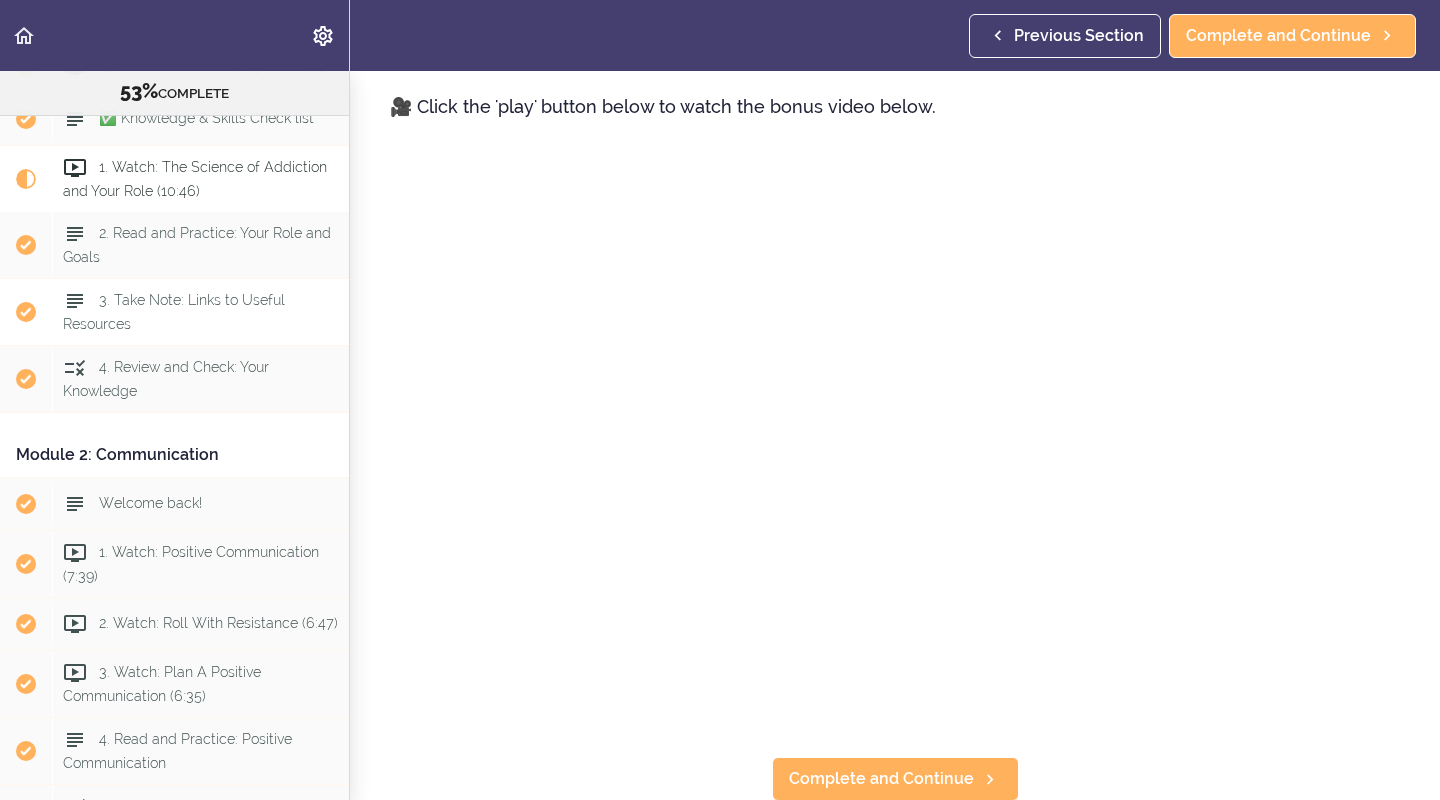 click on "3. Take Note: Links to Useful Resources" at bounding box center [174, 311] 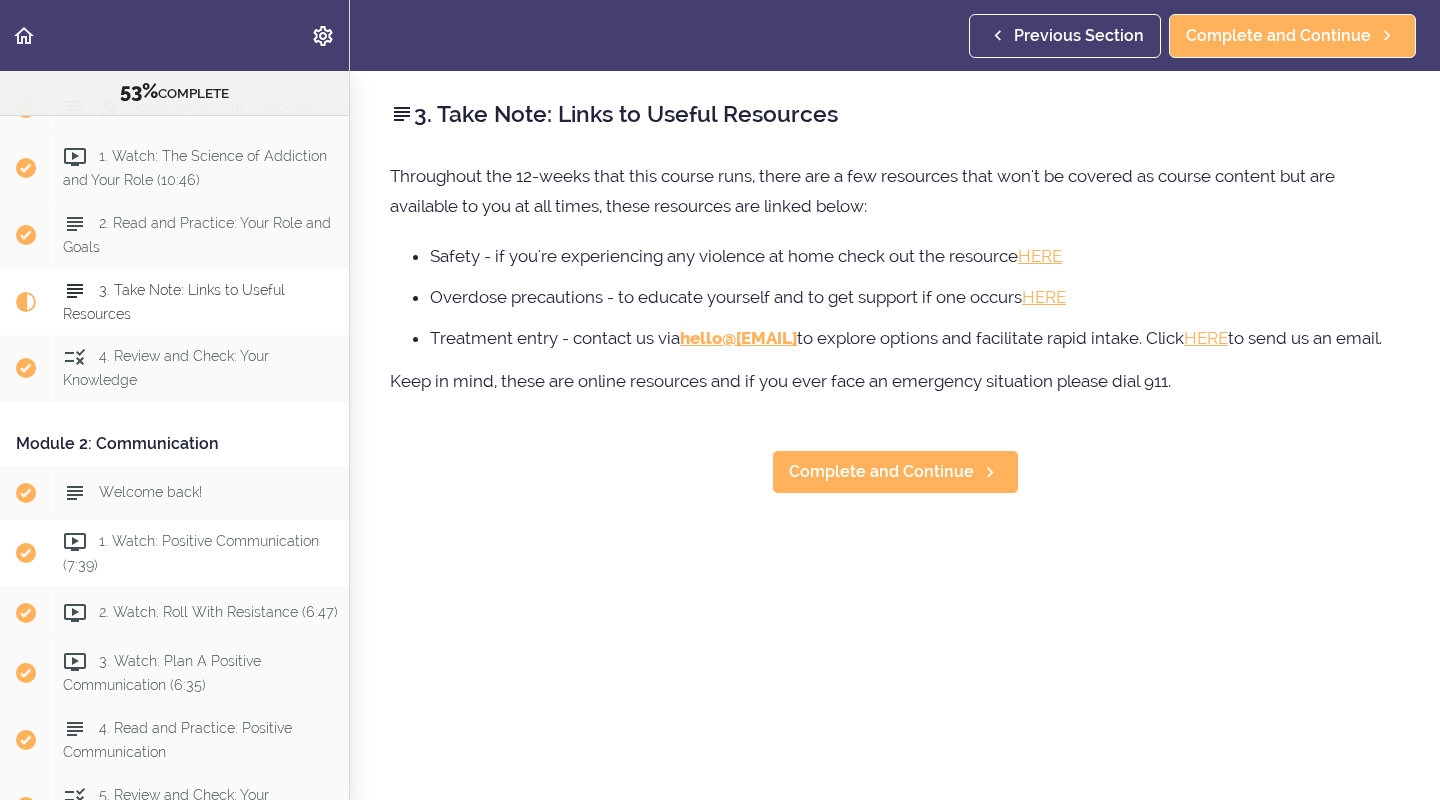 scroll, scrollTop: 239, scrollLeft: 0, axis: vertical 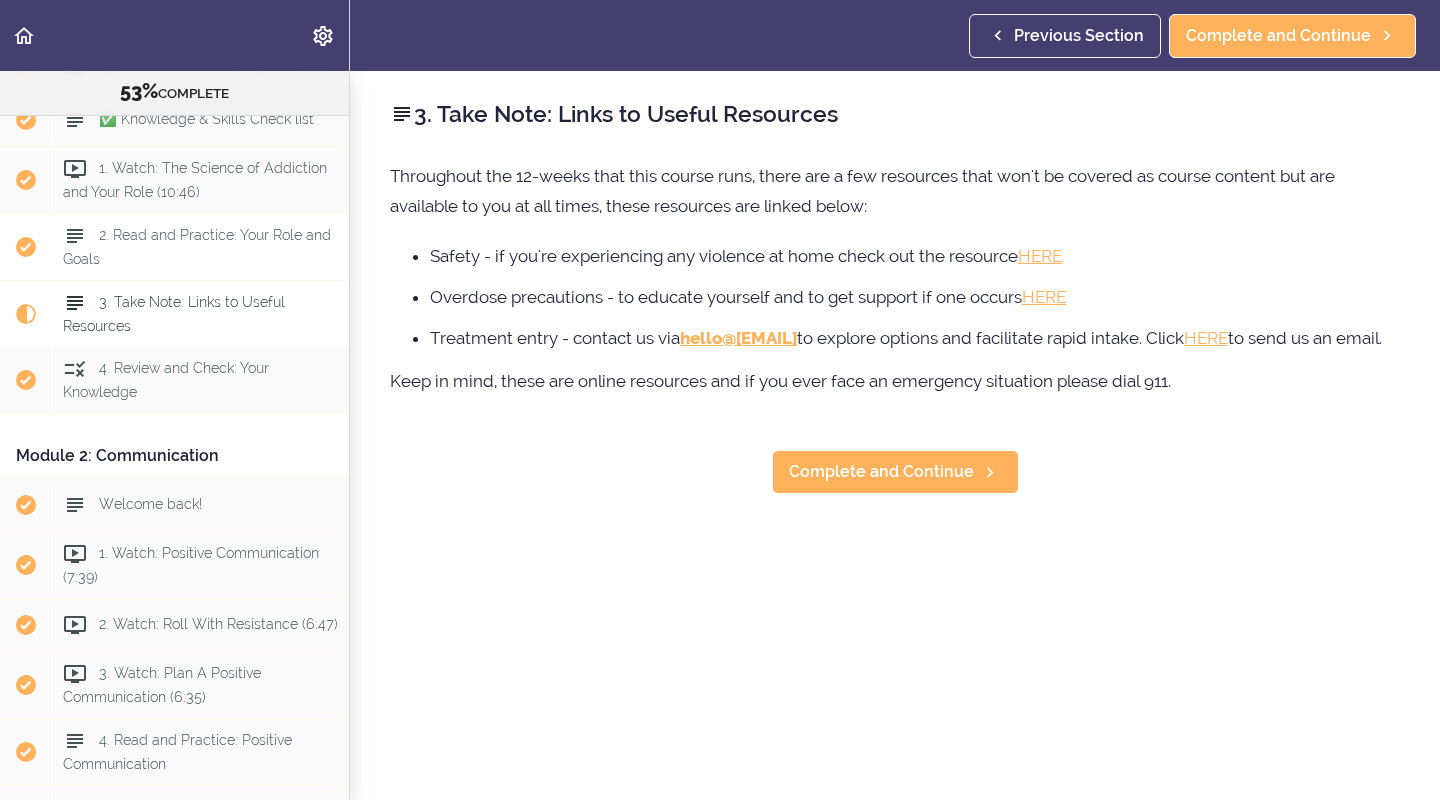 click on "2. Read and Practice: Your Role and Goals" at bounding box center (197, 246) 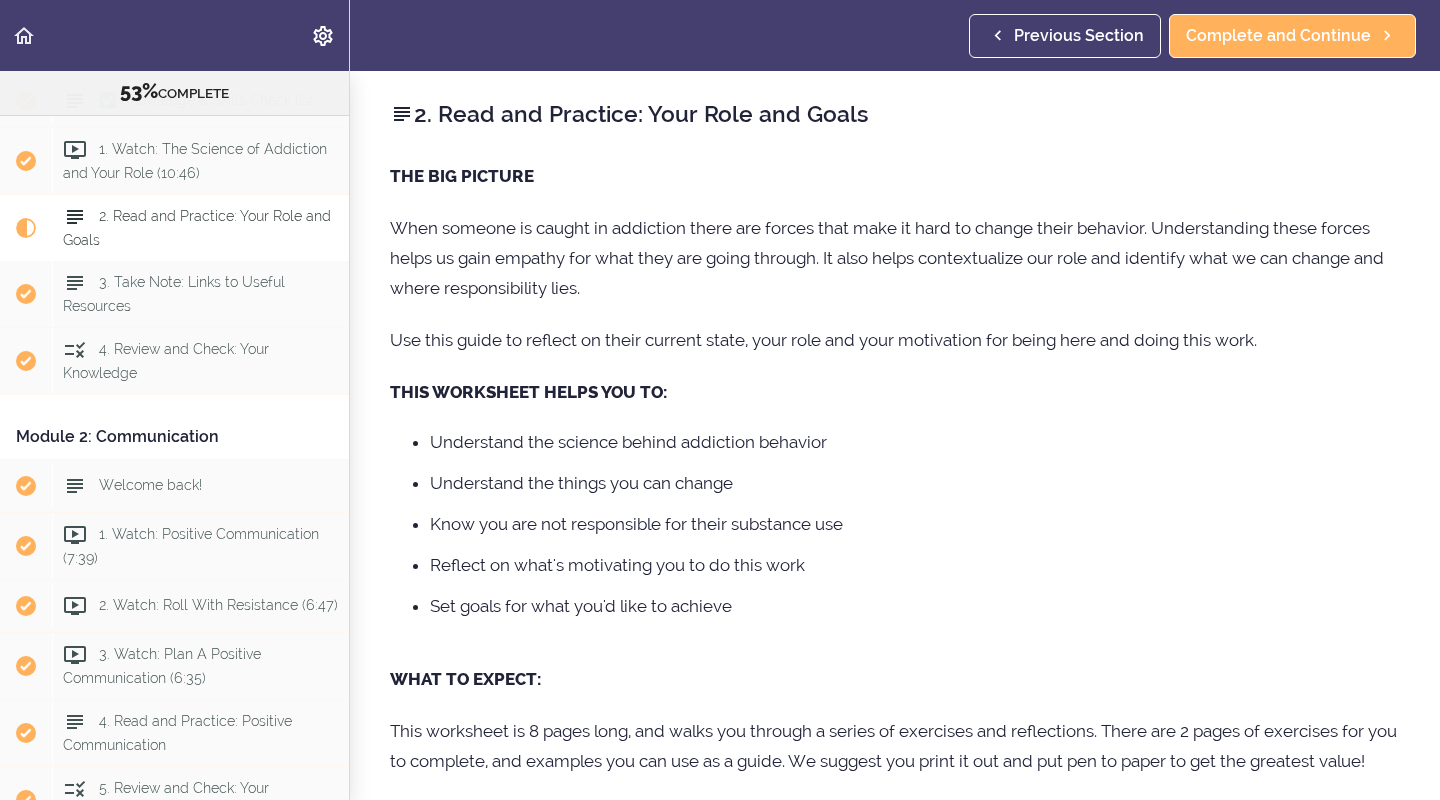 scroll, scrollTop: 307, scrollLeft: 0, axis: vertical 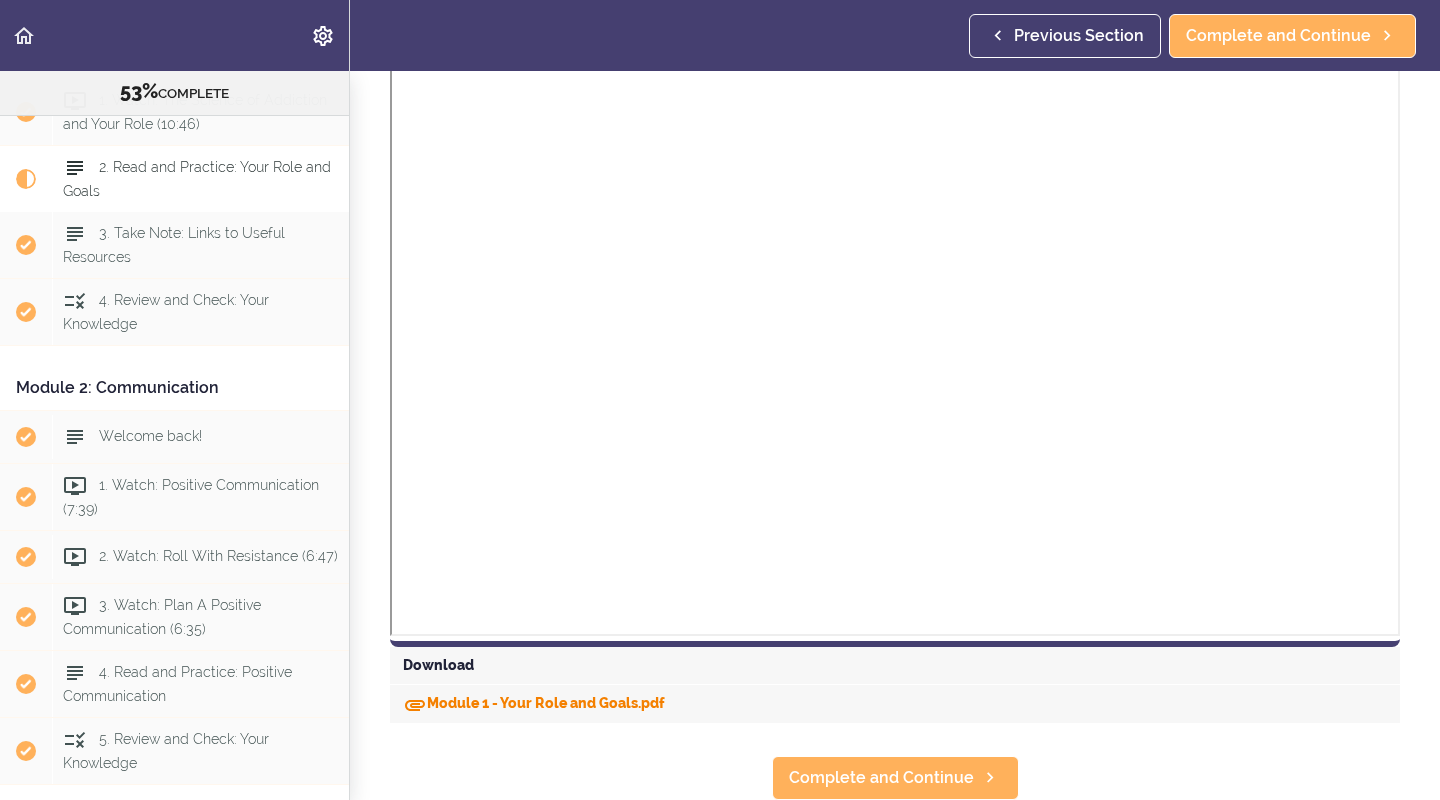 click on "Module 1 - Your Role and Goals.pdf" at bounding box center (534, 703) 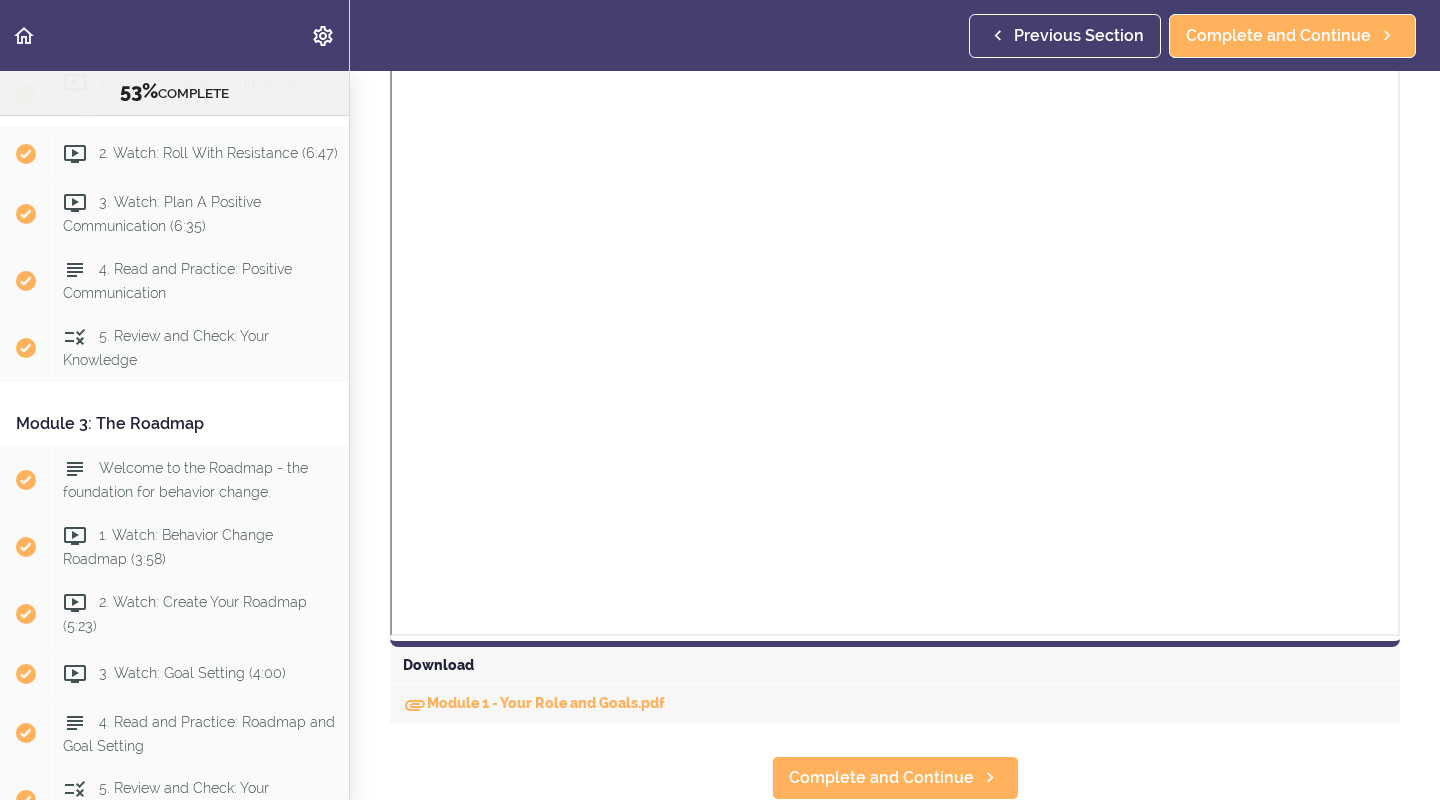 scroll, scrollTop: 713, scrollLeft: 0, axis: vertical 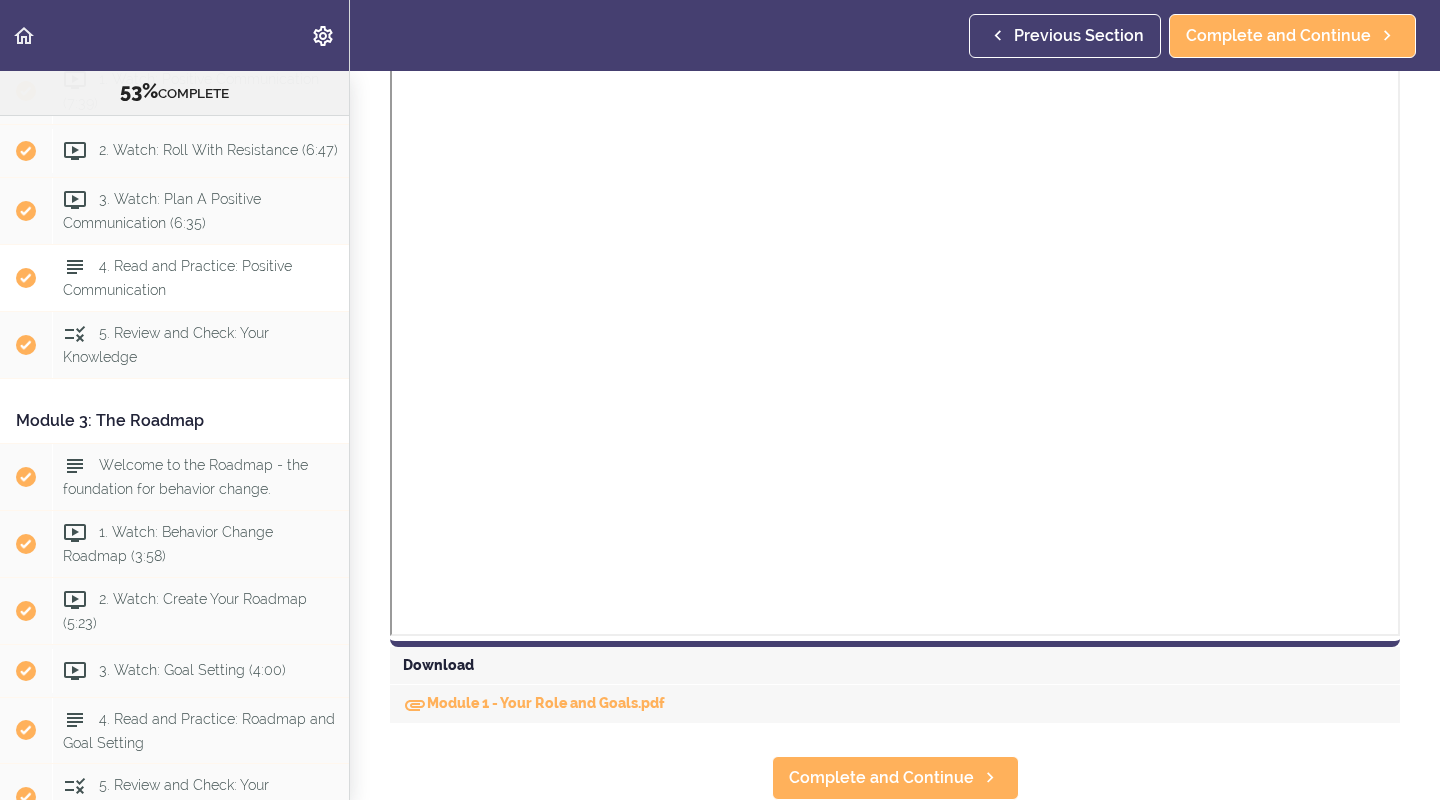click on "4.  Read and Practice: Positive Communication" at bounding box center (177, 277) 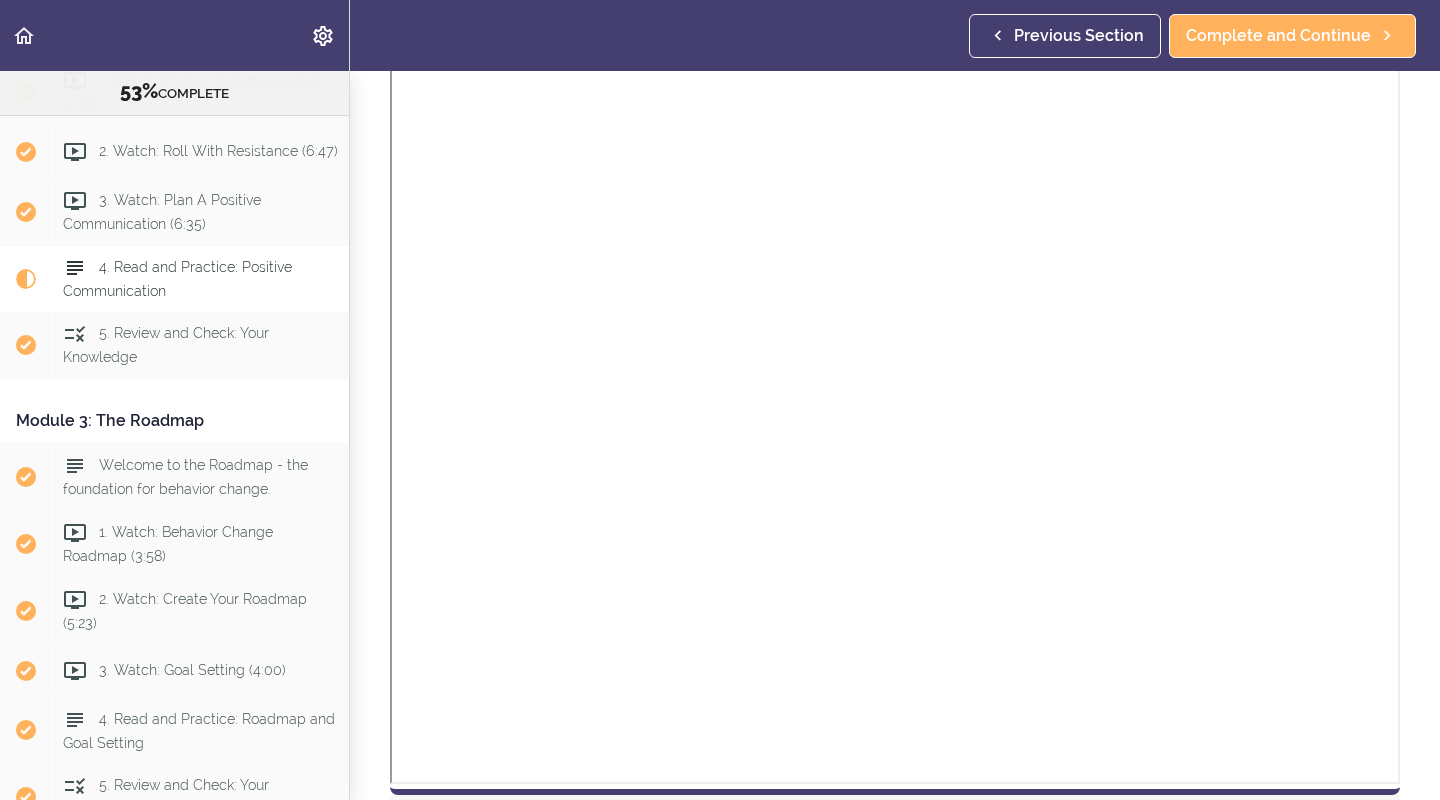 scroll, scrollTop: 0, scrollLeft: 0, axis: both 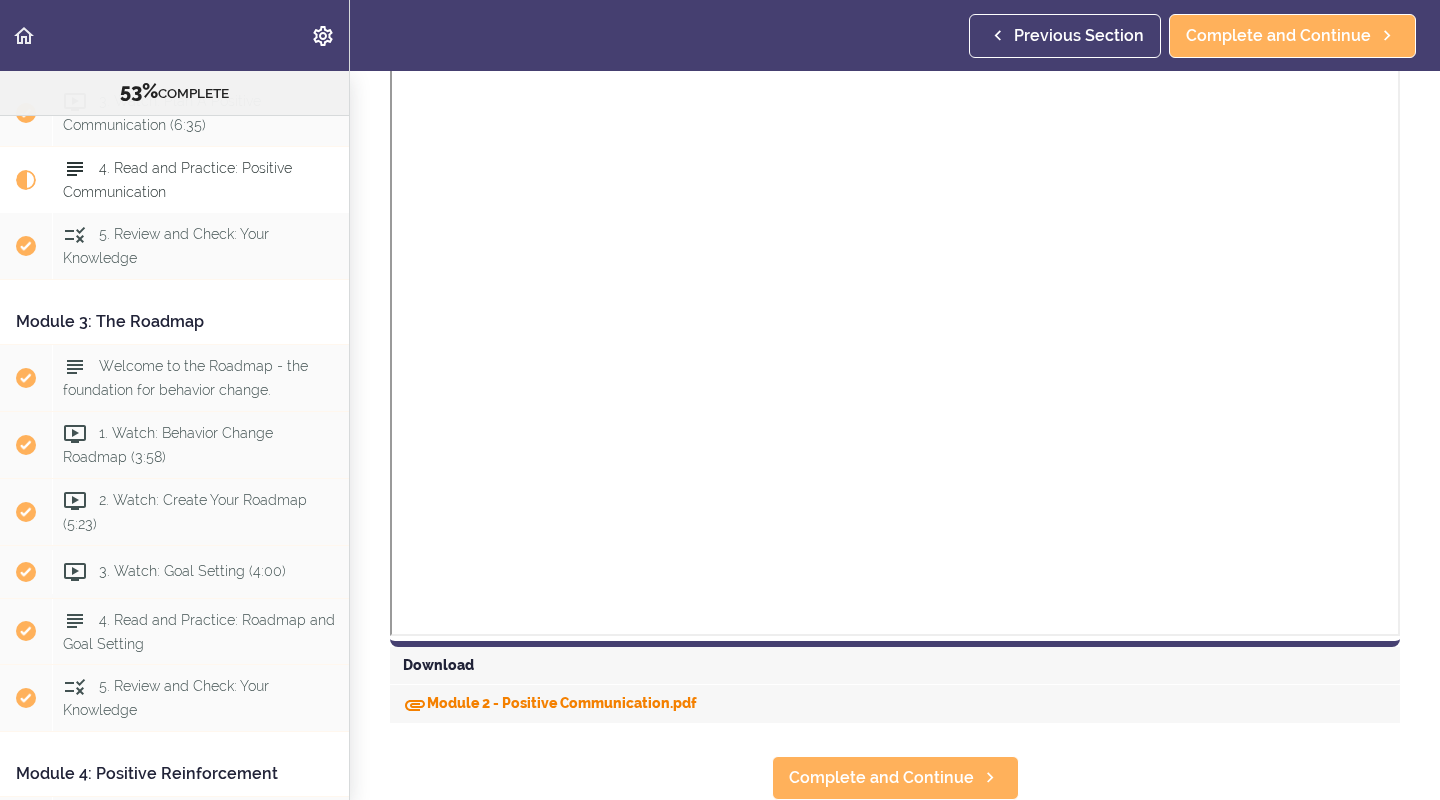 click on "Module 2 - Positive Communication.pdf" at bounding box center [550, 703] 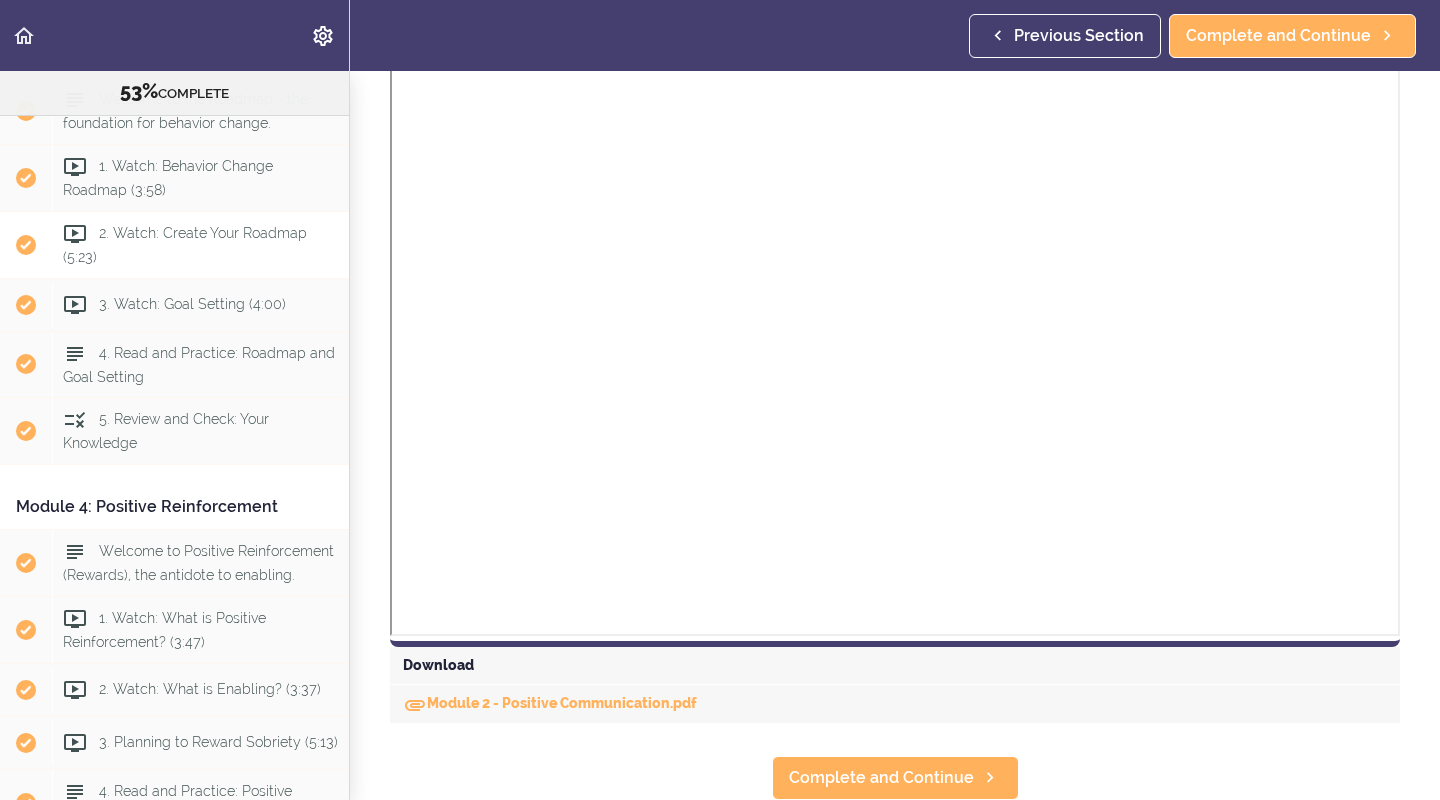 scroll, scrollTop: 1112, scrollLeft: 0, axis: vertical 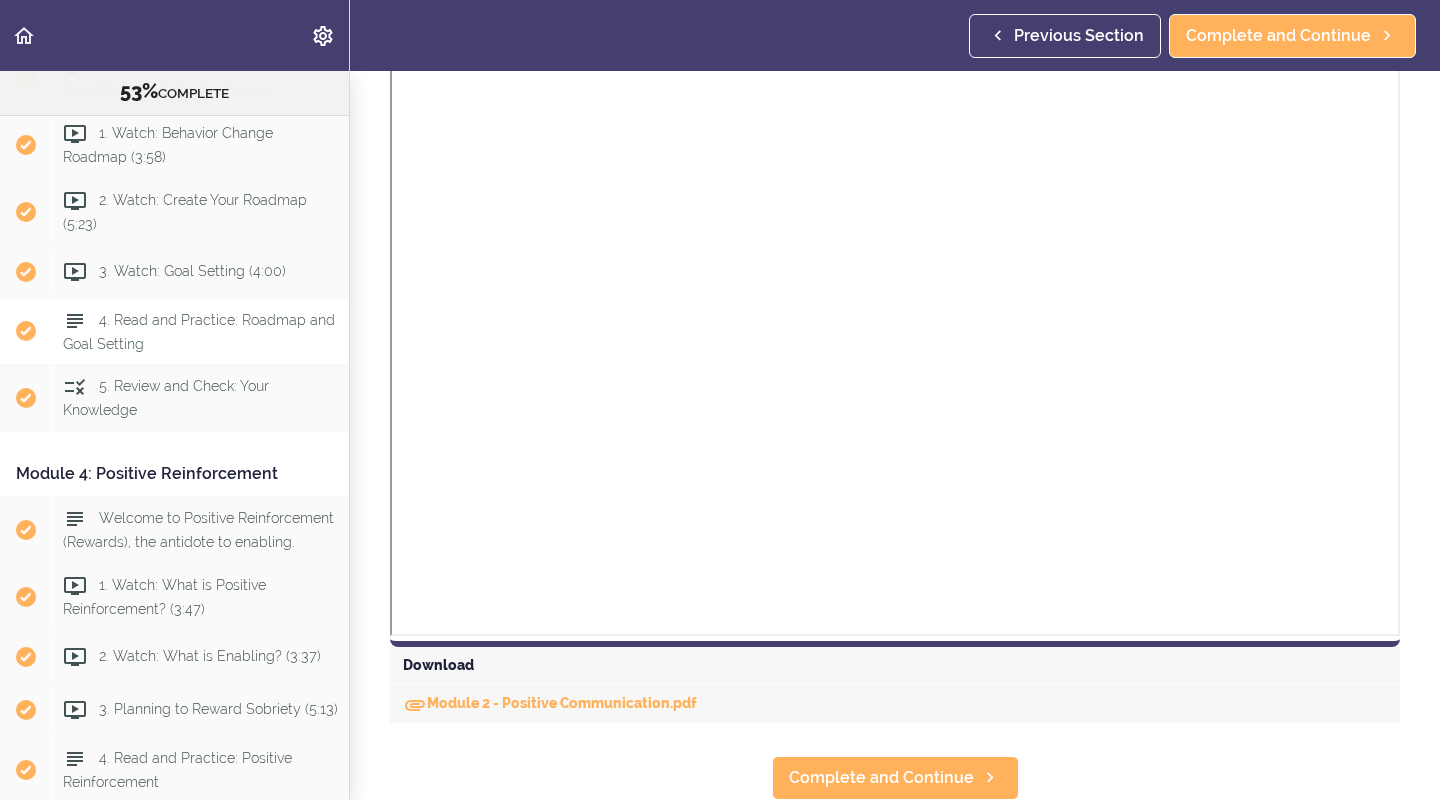 click on "4. Read and Practice: Roadmap and Goal Setting" at bounding box center [199, 330] 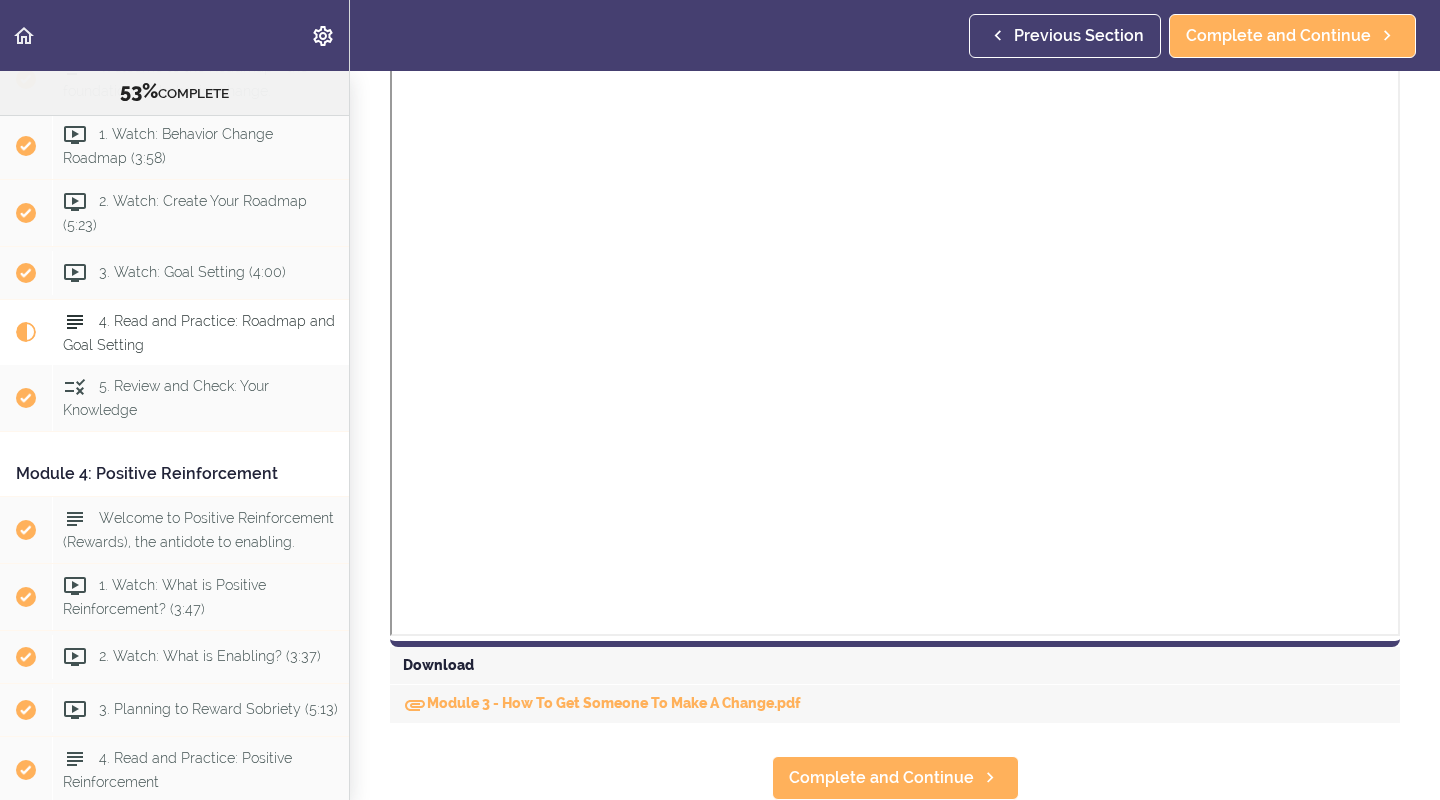 scroll, scrollTop: 0, scrollLeft: 0, axis: both 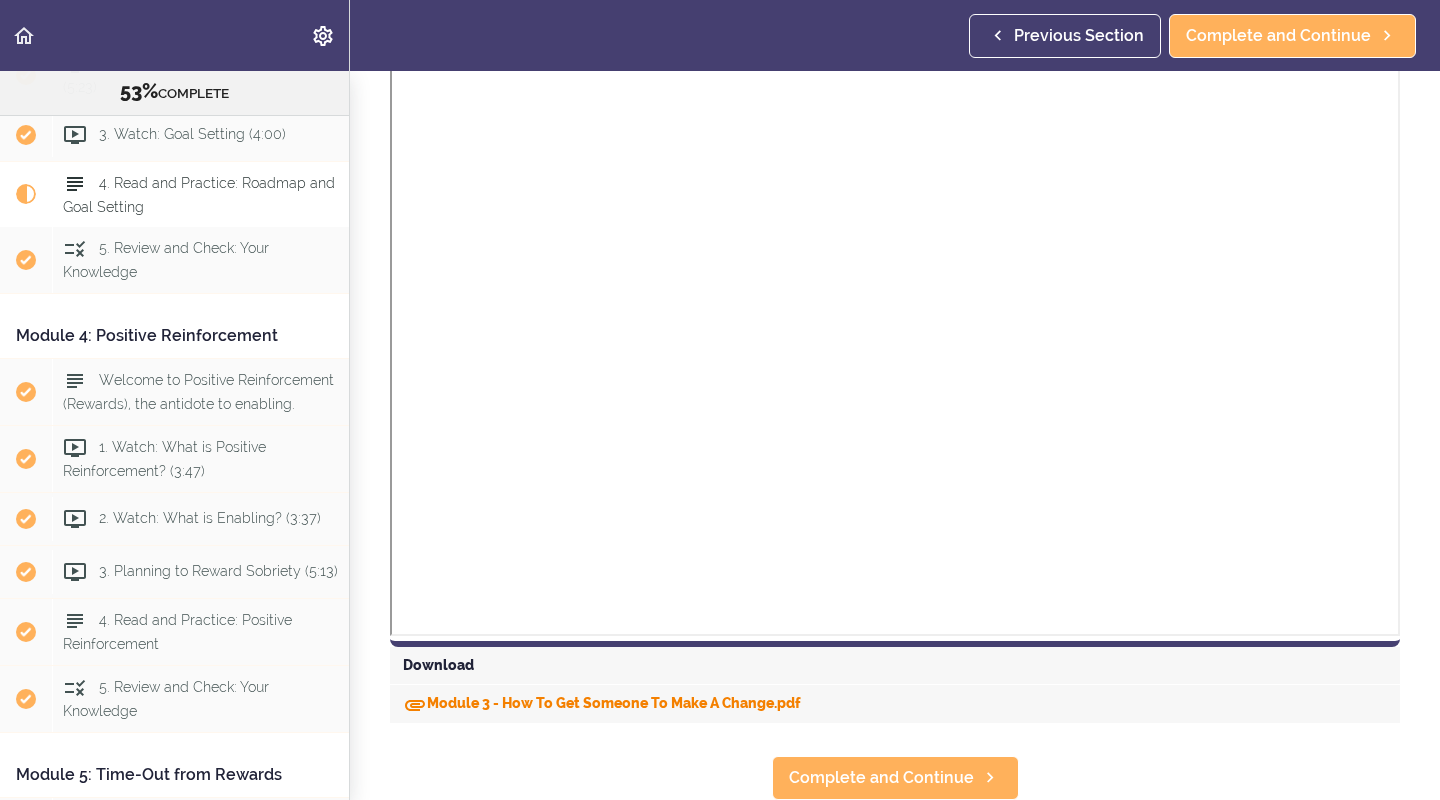 click on "Module 3 - How To Get Someone To Make A Change.pdf" at bounding box center [602, 703] 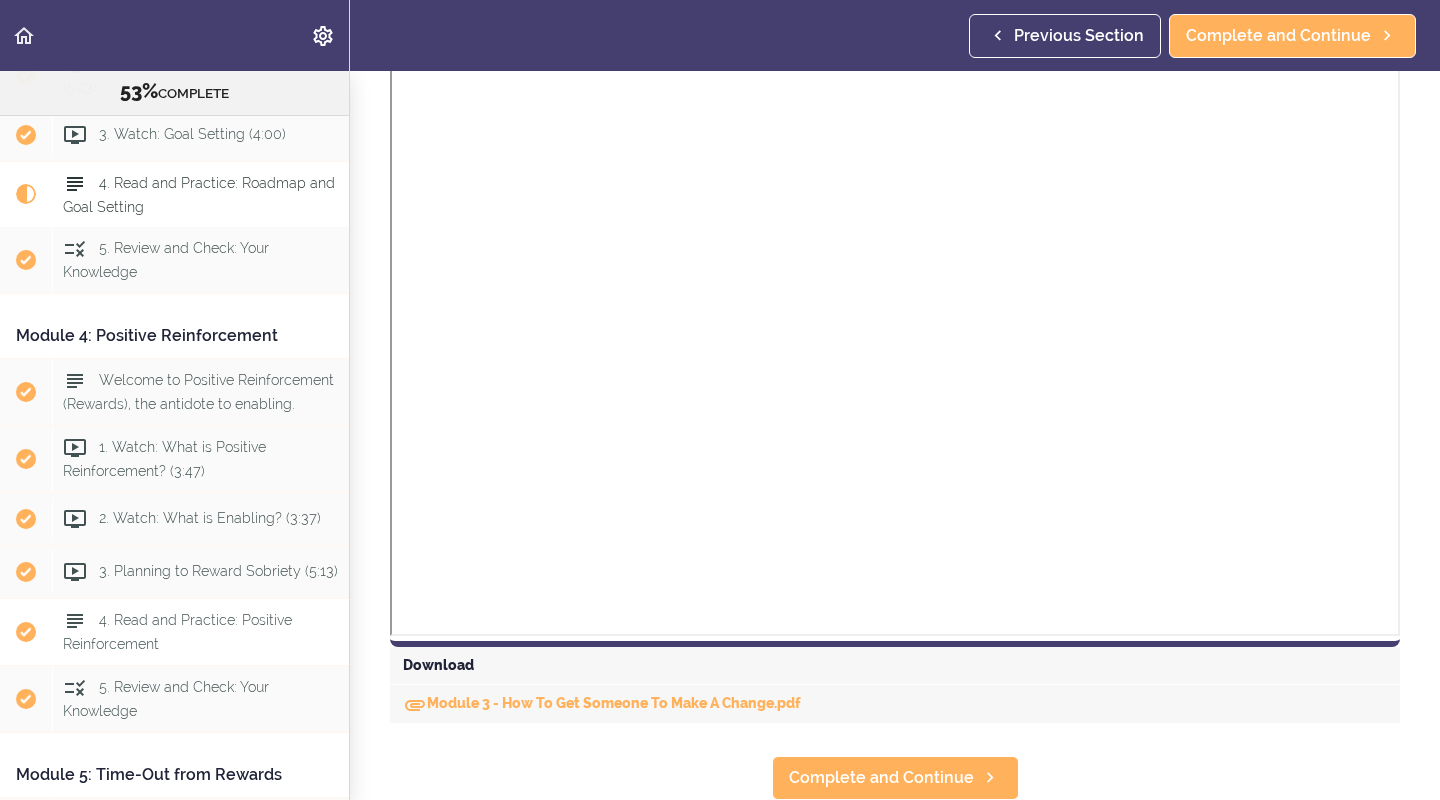 click on "4. Read and Practice: Positive Reinforcement" at bounding box center (200, 632) 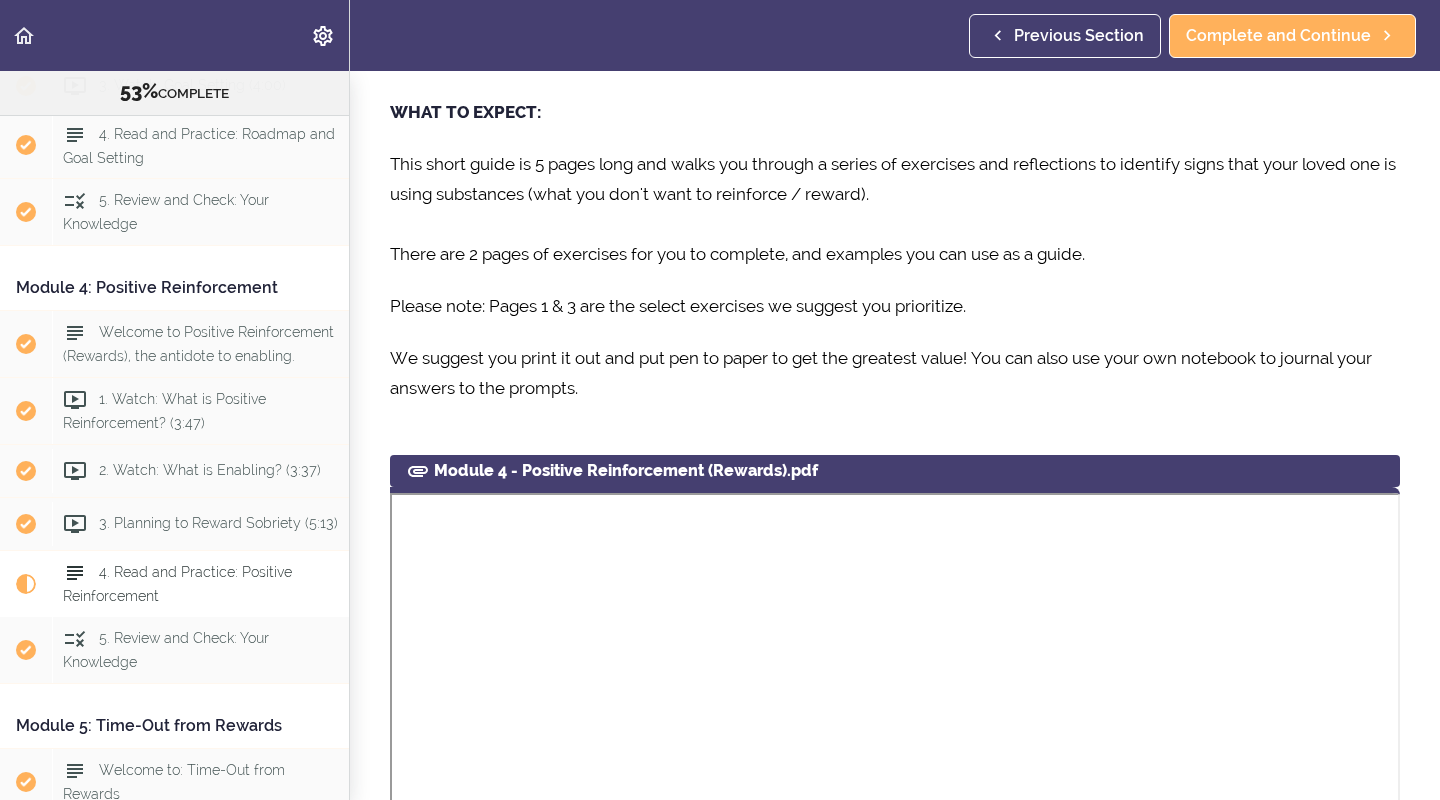 scroll, scrollTop: 0, scrollLeft: 0, axis: both 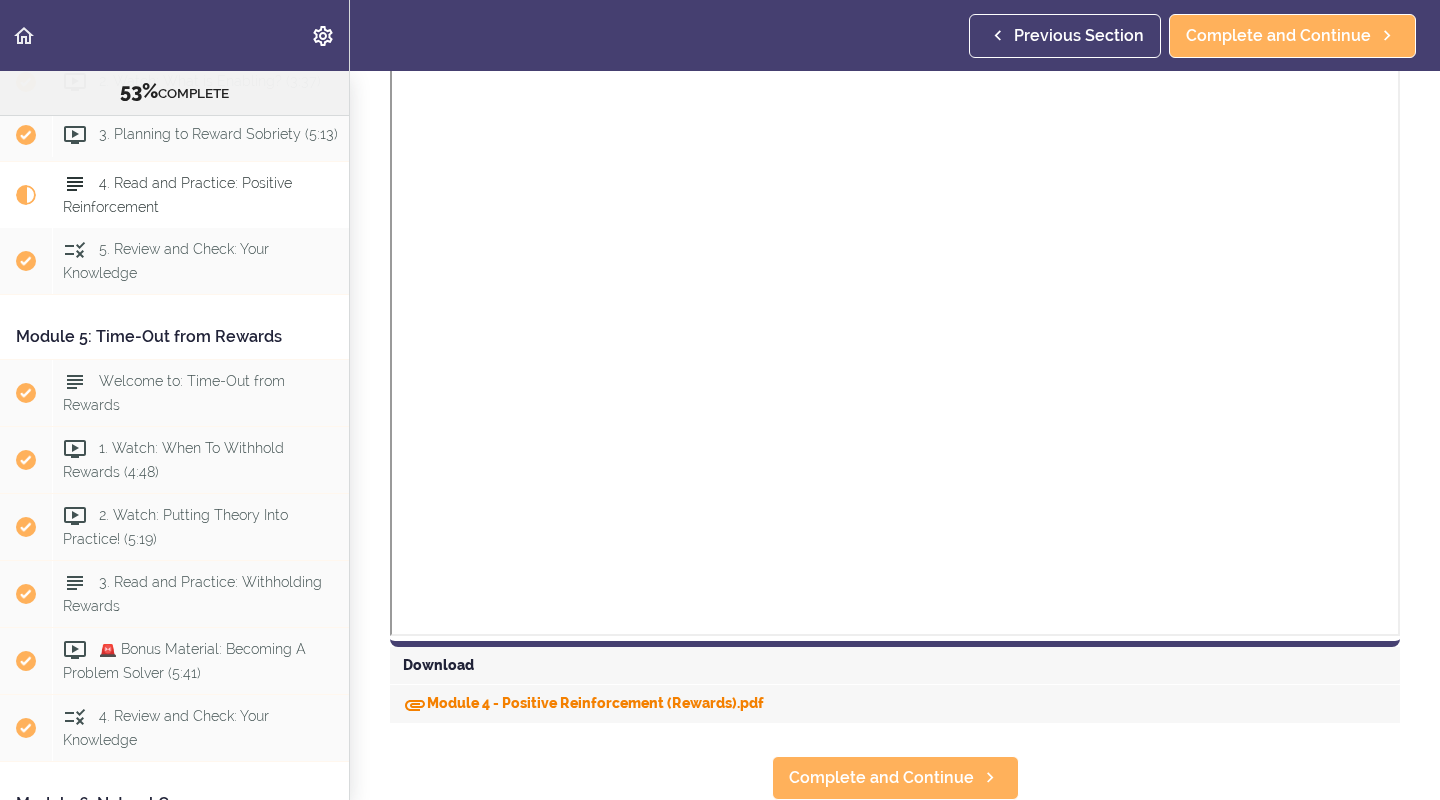 click on "Module 4 - Positive Reinforcement (Rewards).pdf" at bounding box center (583, 703) 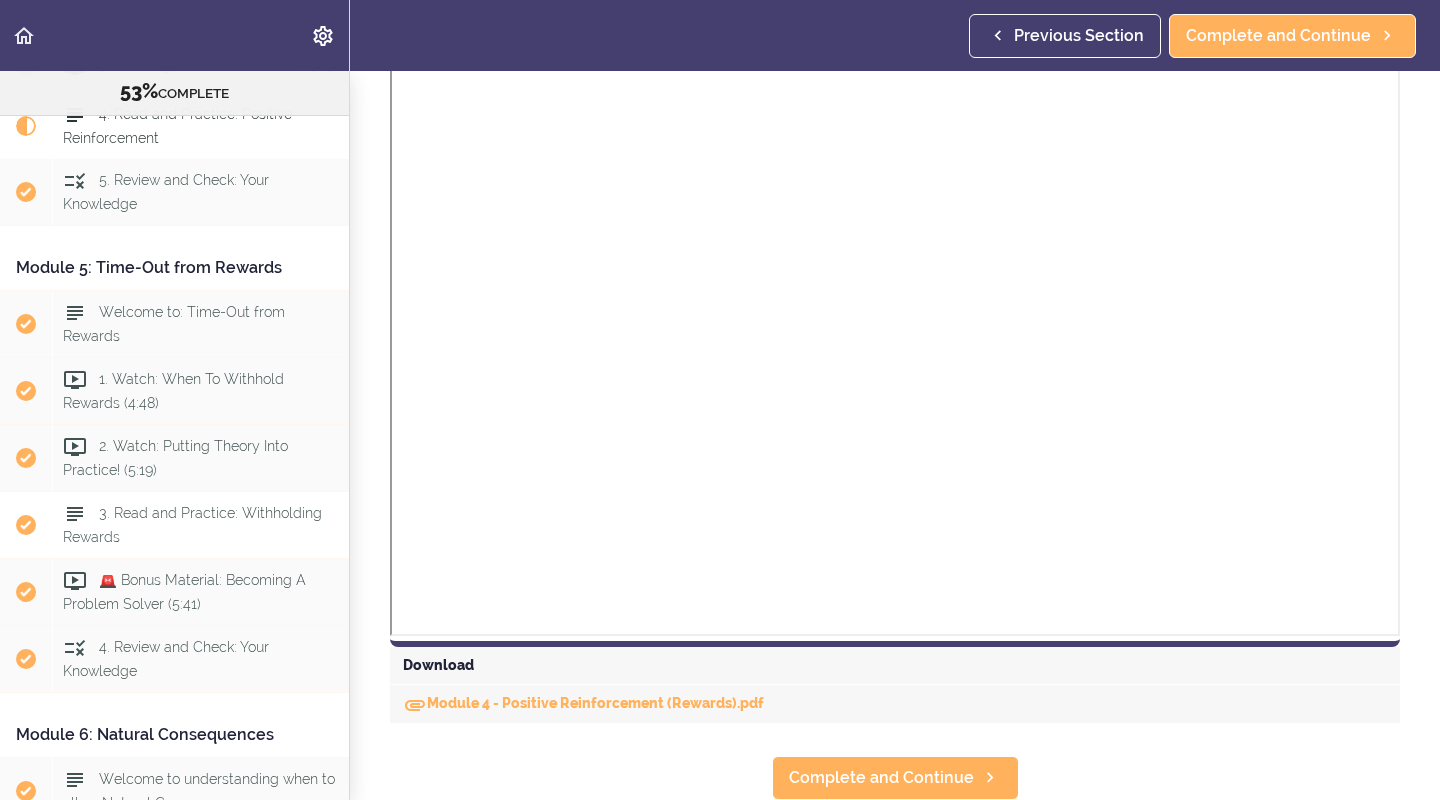 scroll, scrollTop: 1800, scrollLeft: 0, axis: vertical 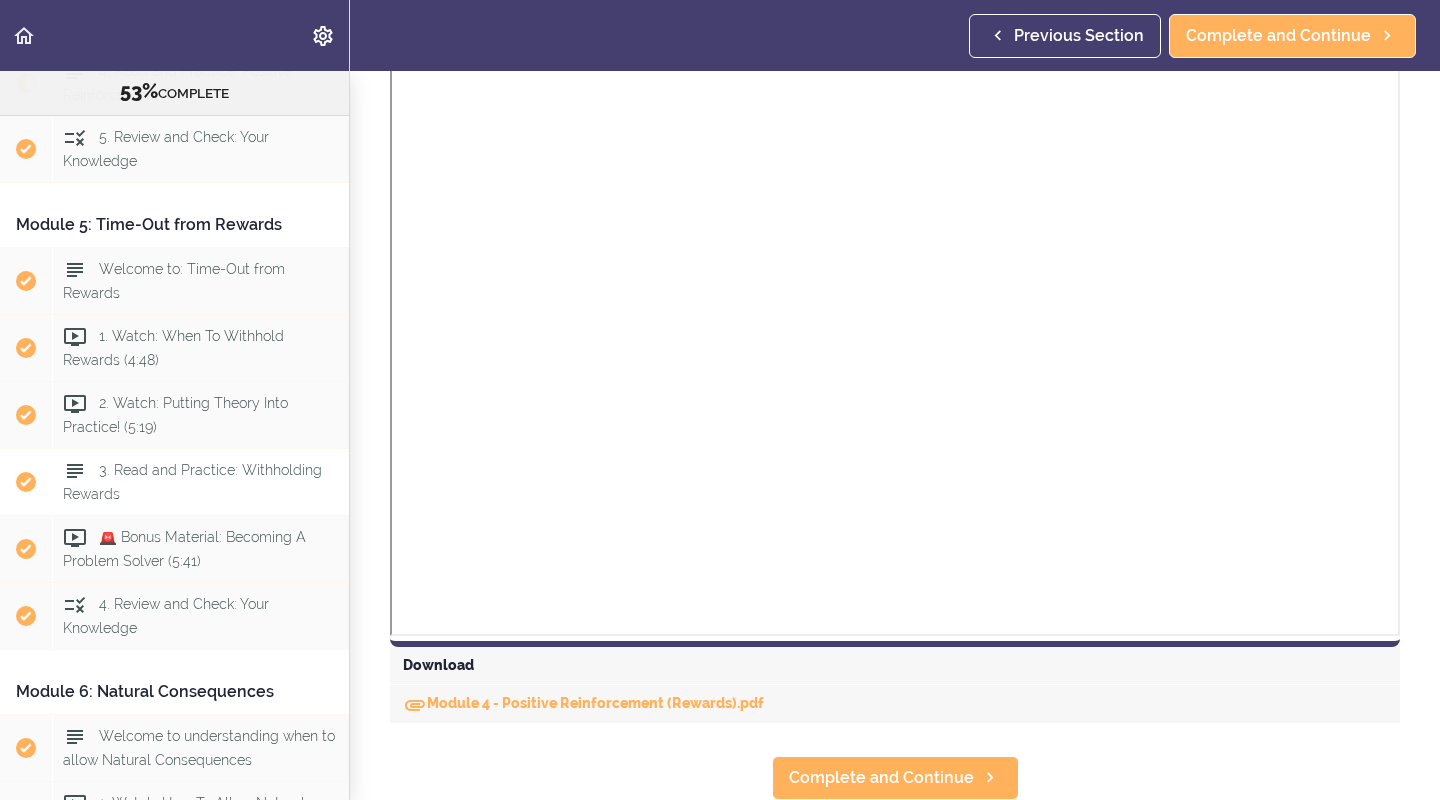 click on "3. Read and Practice: Withholding Rewards" at bounding box center (200, 482) 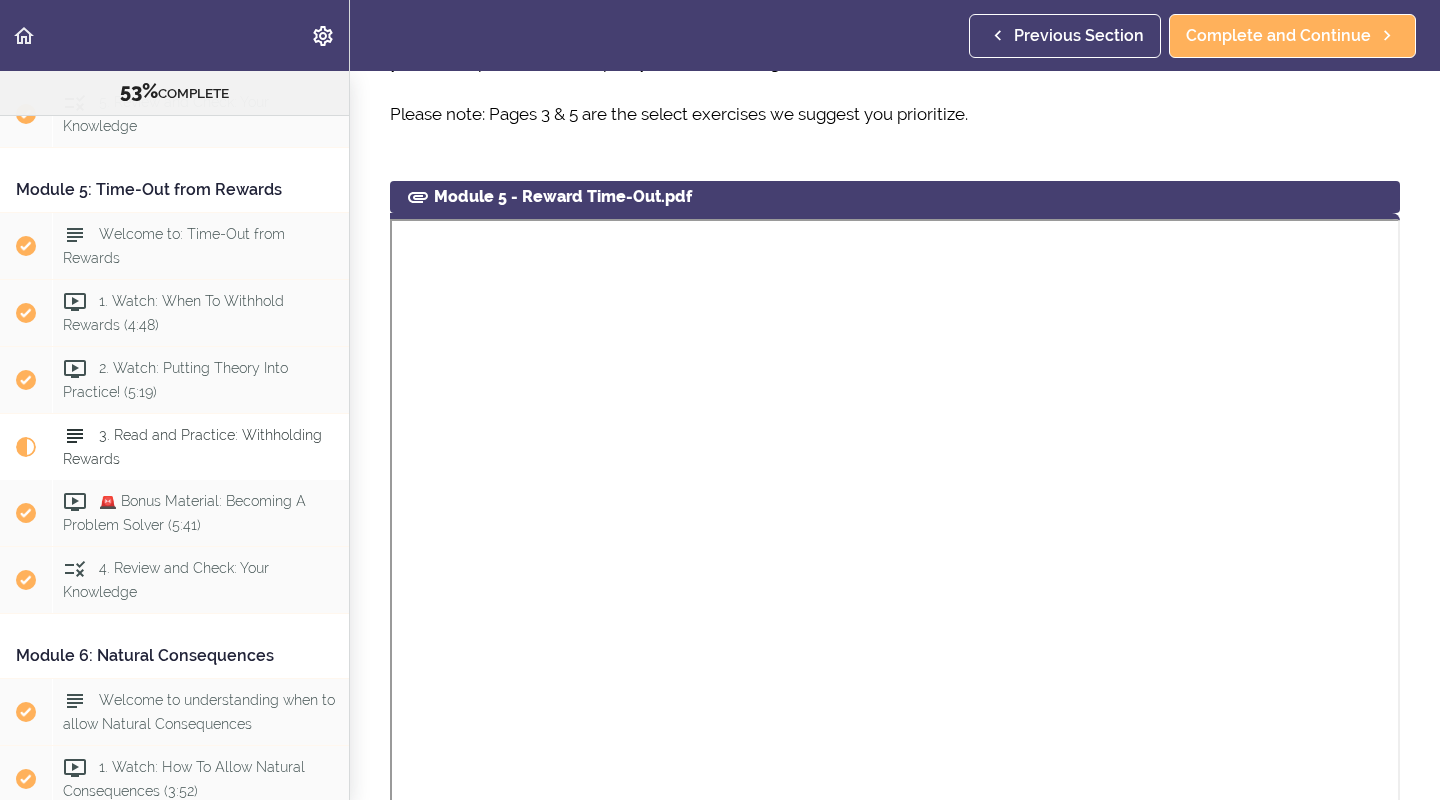 scroll, scrollTop: 0, scrollLeft: 0, axis: both 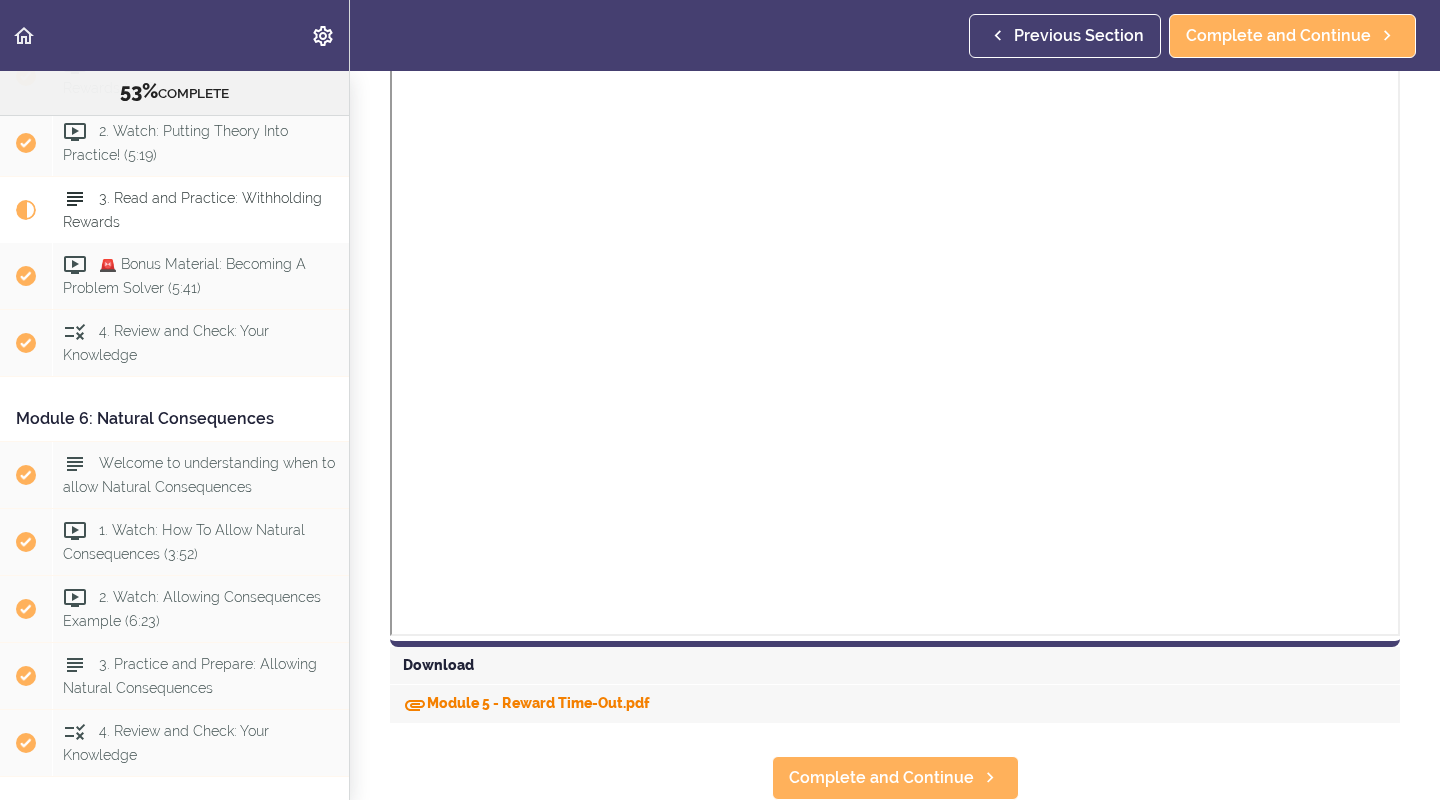click on "Module 5 - Reward Time-Out.pdf" at bounding box center (526, 703) 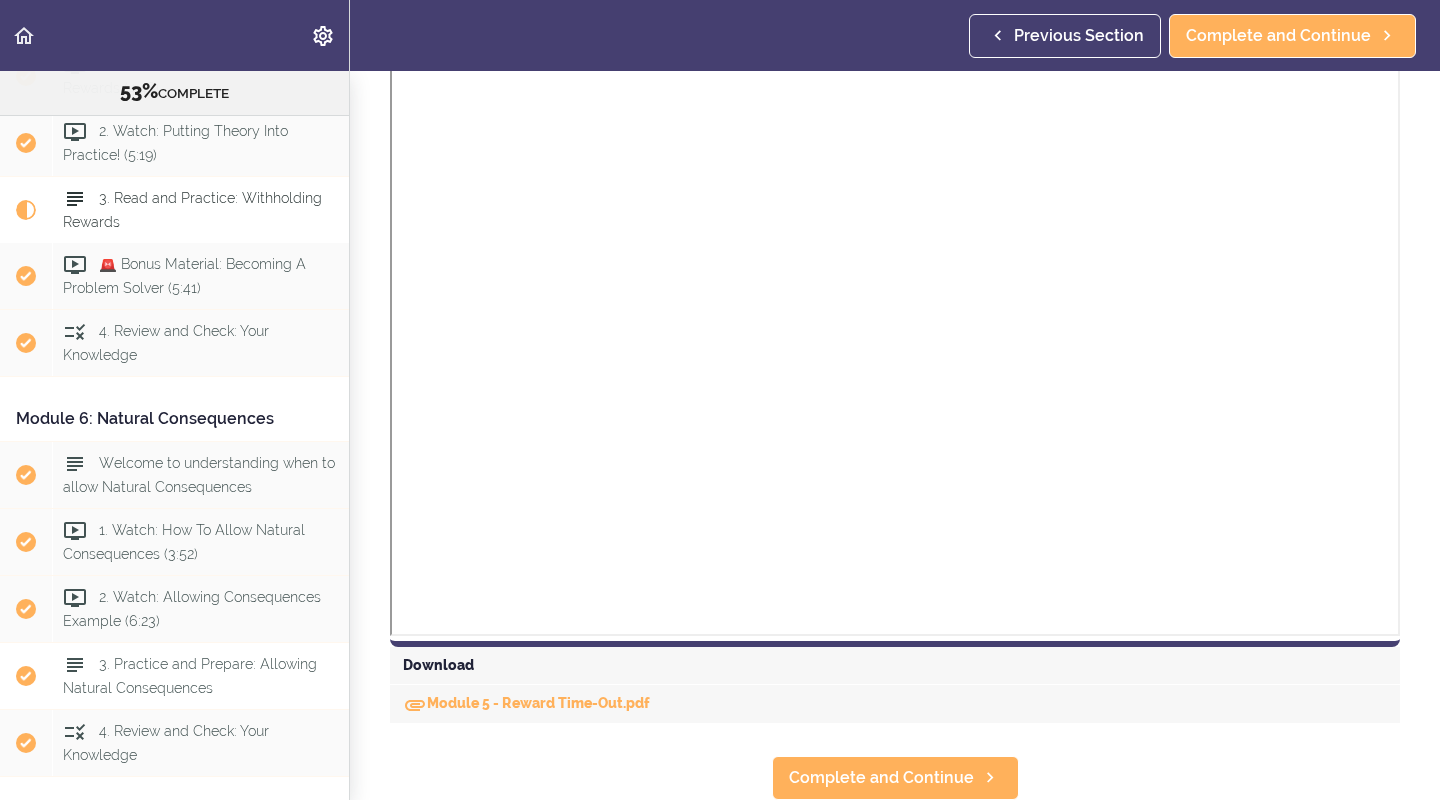 click on "3. Practice and Prepare: Allowing Natural Consequences" at bounding box center [190, 675] 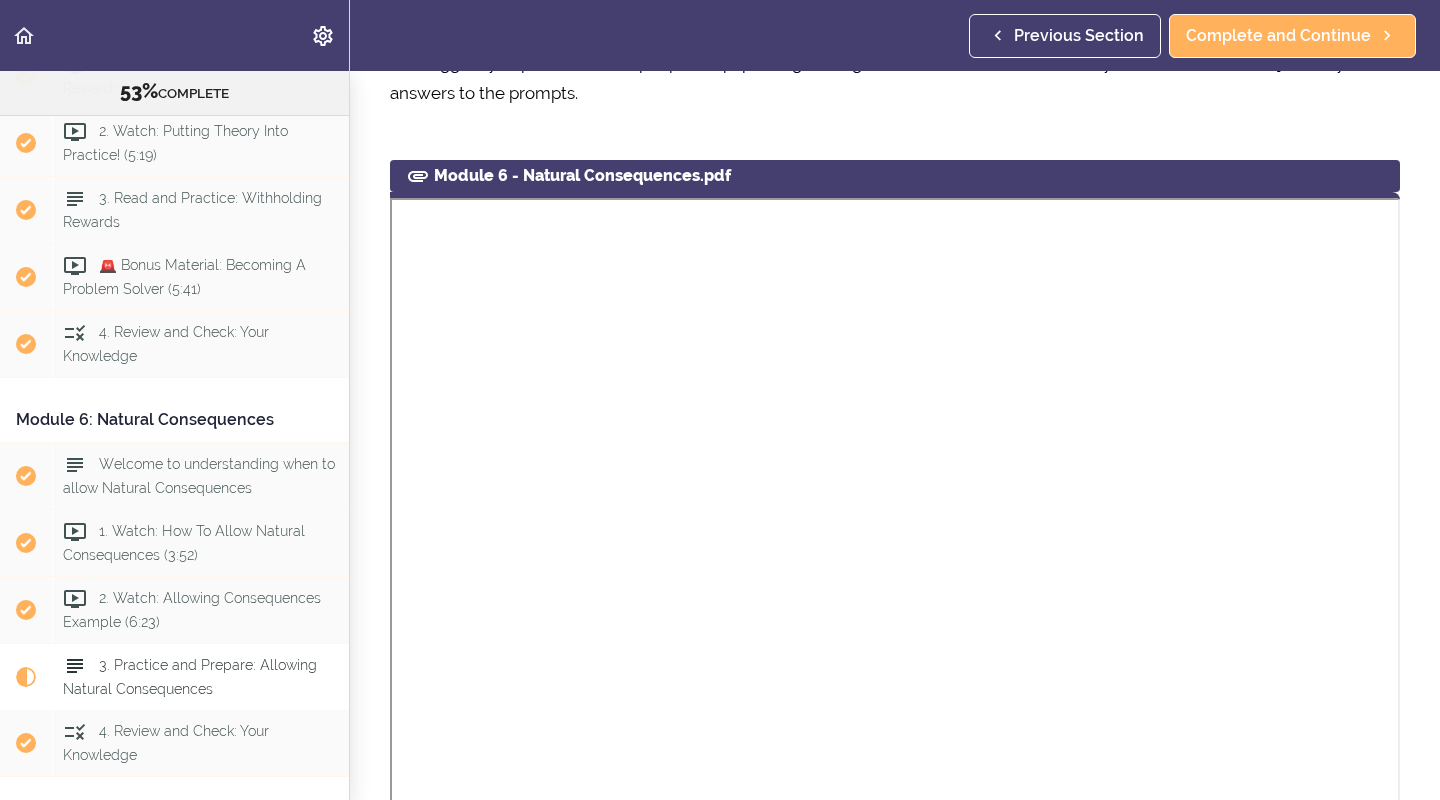 scroll, scrollTop: 77, scrollLeft: 0, axis: vertical 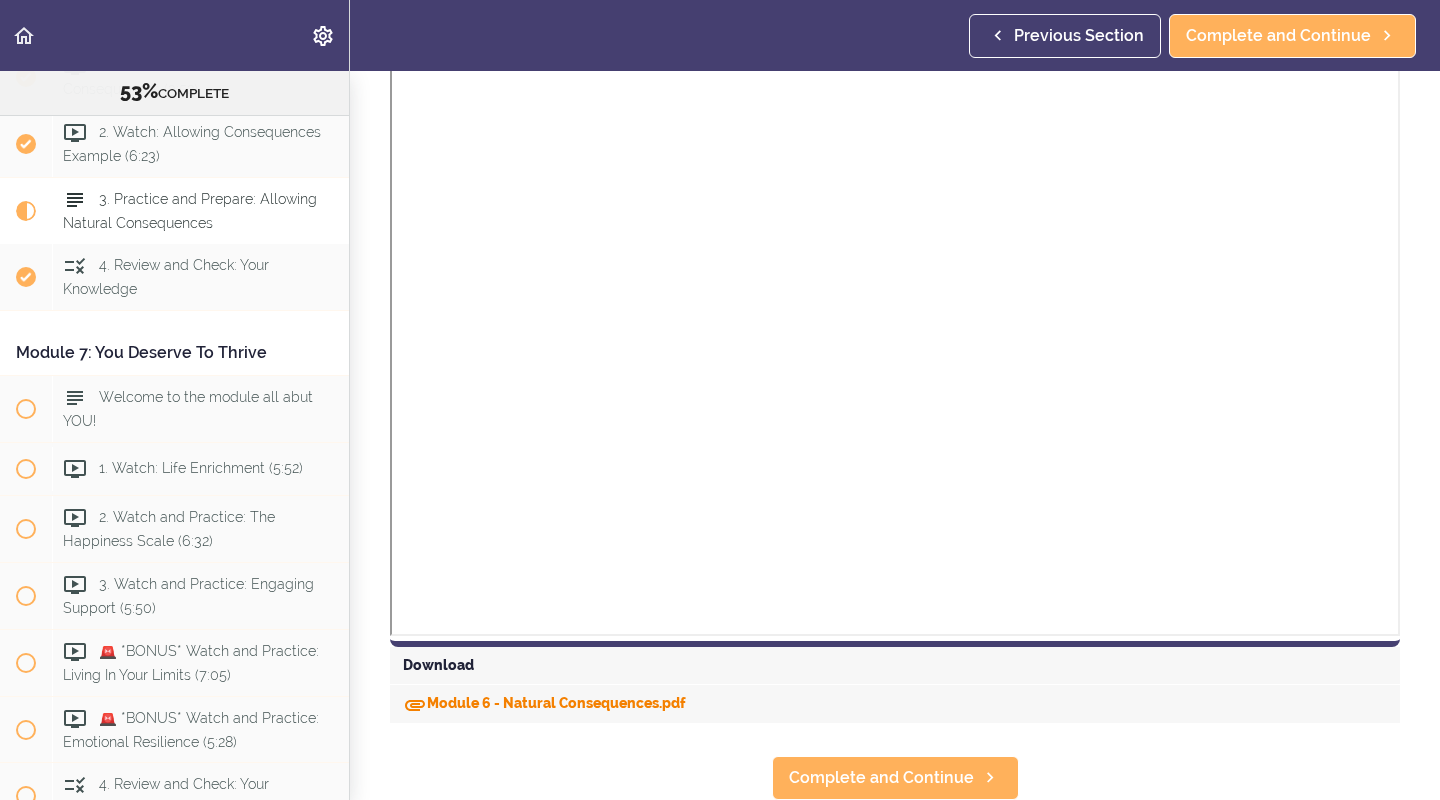 click on "Module 6 - Natural Consequences.pdf" at bounding box center (544, 703) 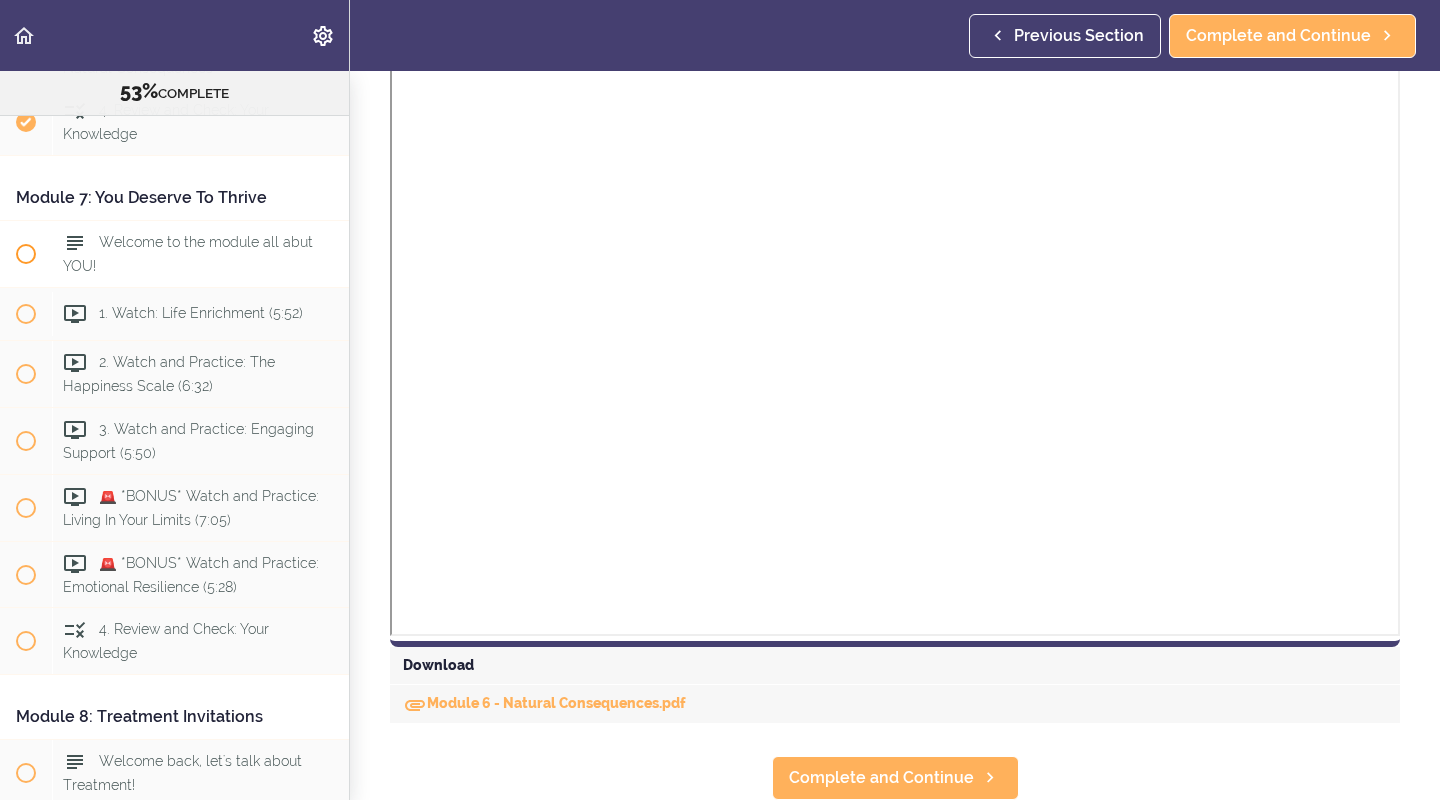 scroll, scrollTop: 2691, scrollLeft: 0, axis: vertical 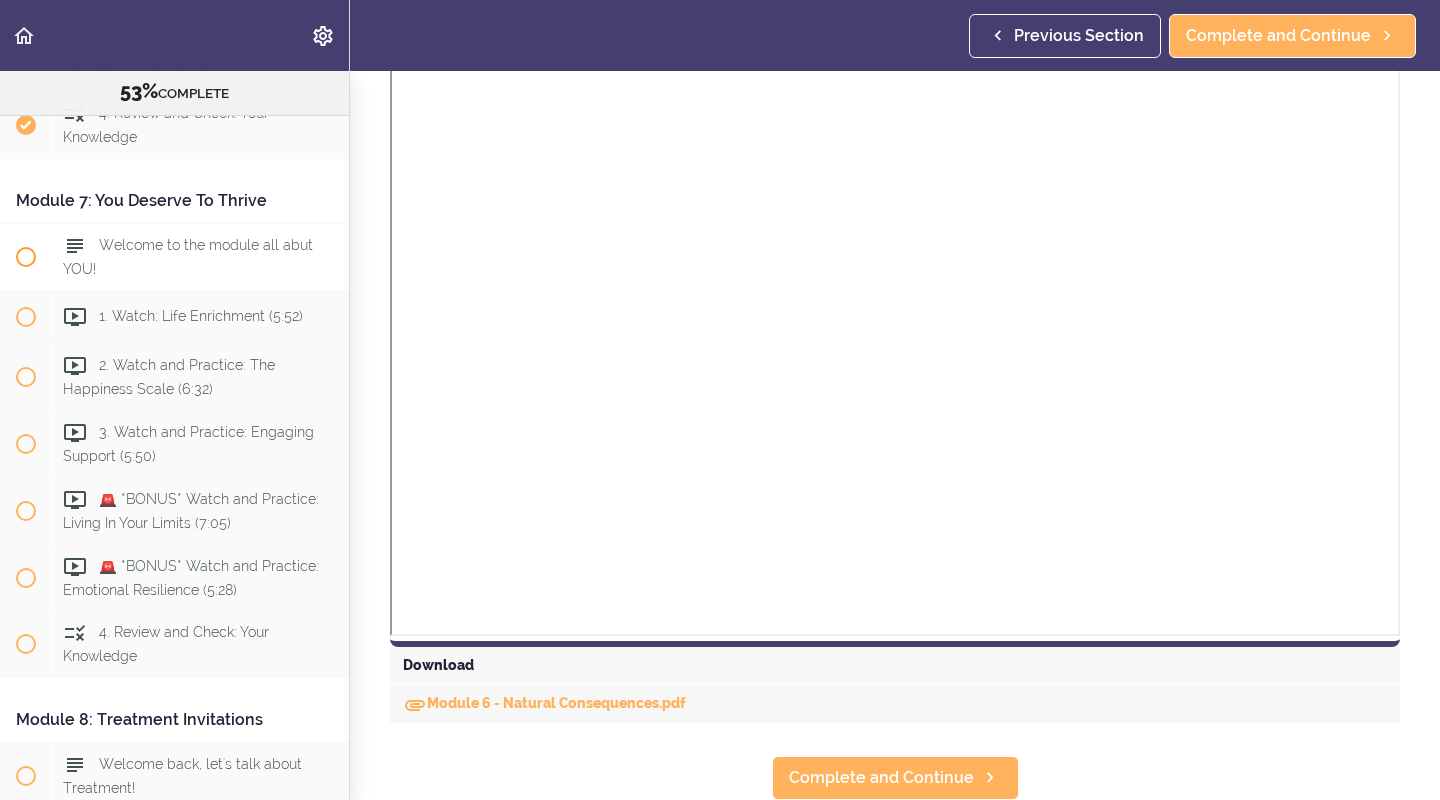 click on "Welcome to the module all abut YOU!" at bounding box center (188, 256) 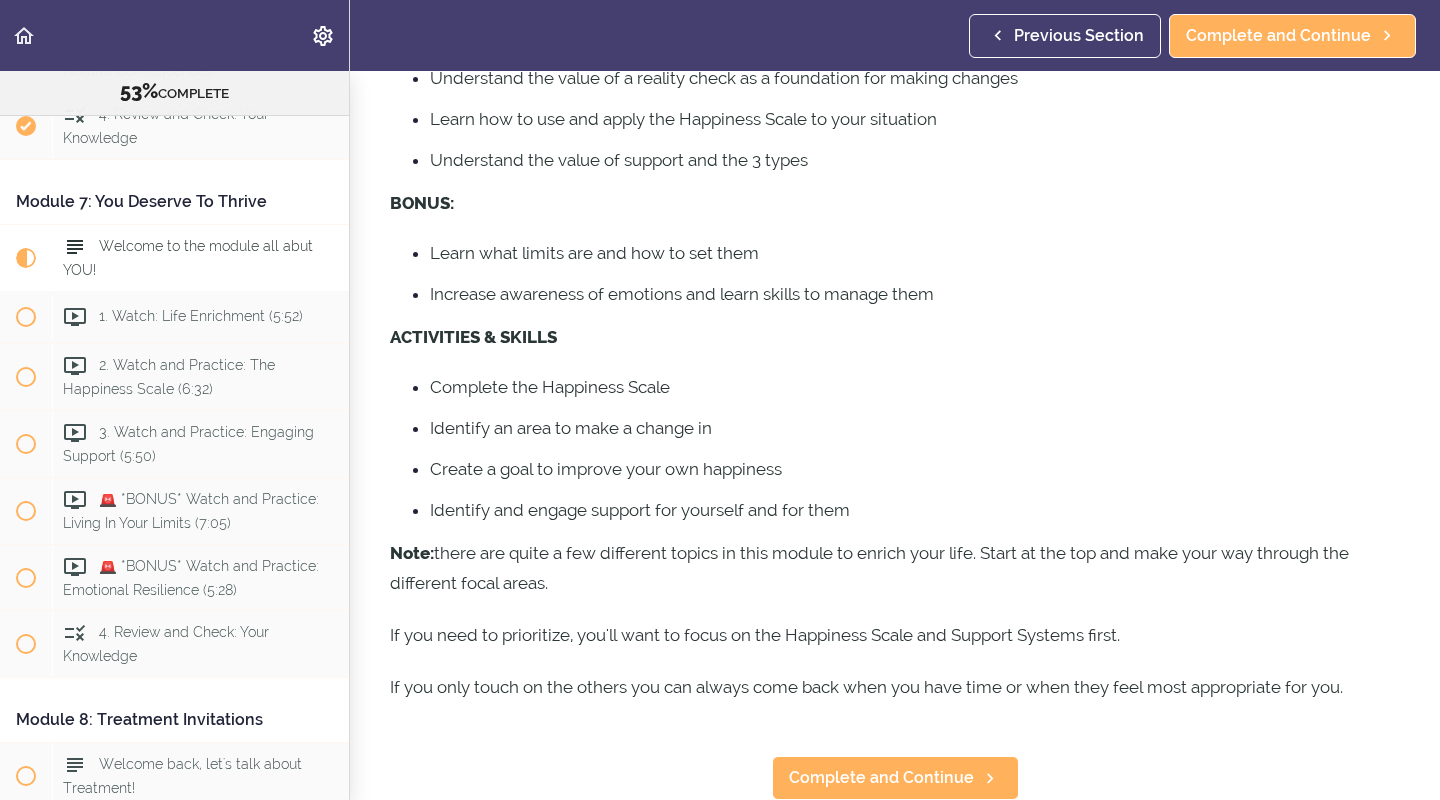 scroll, scrollTop: 337, scrollLeft: 0, axis: vertical 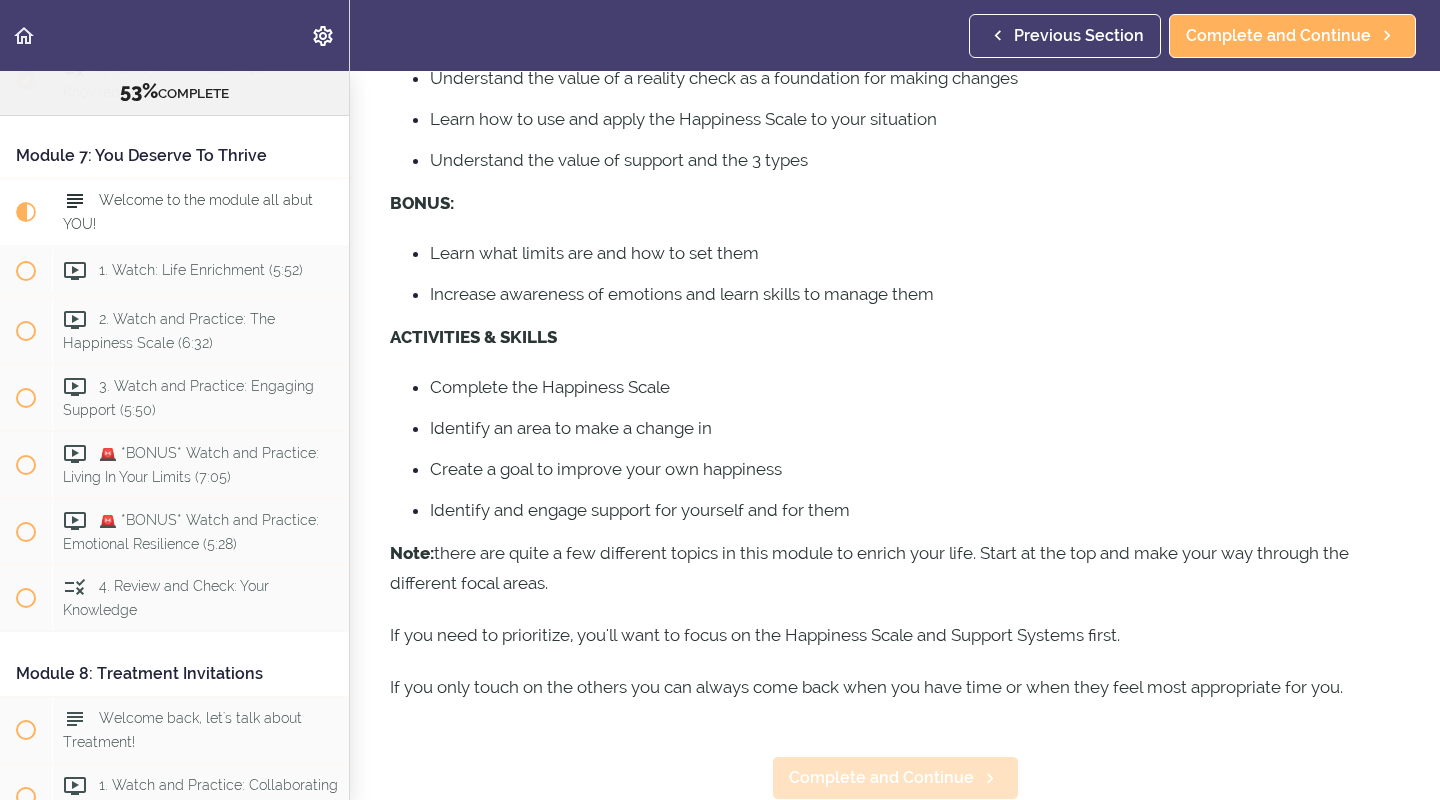 click on "Complete and Continue" at bounding box center [881, 778] 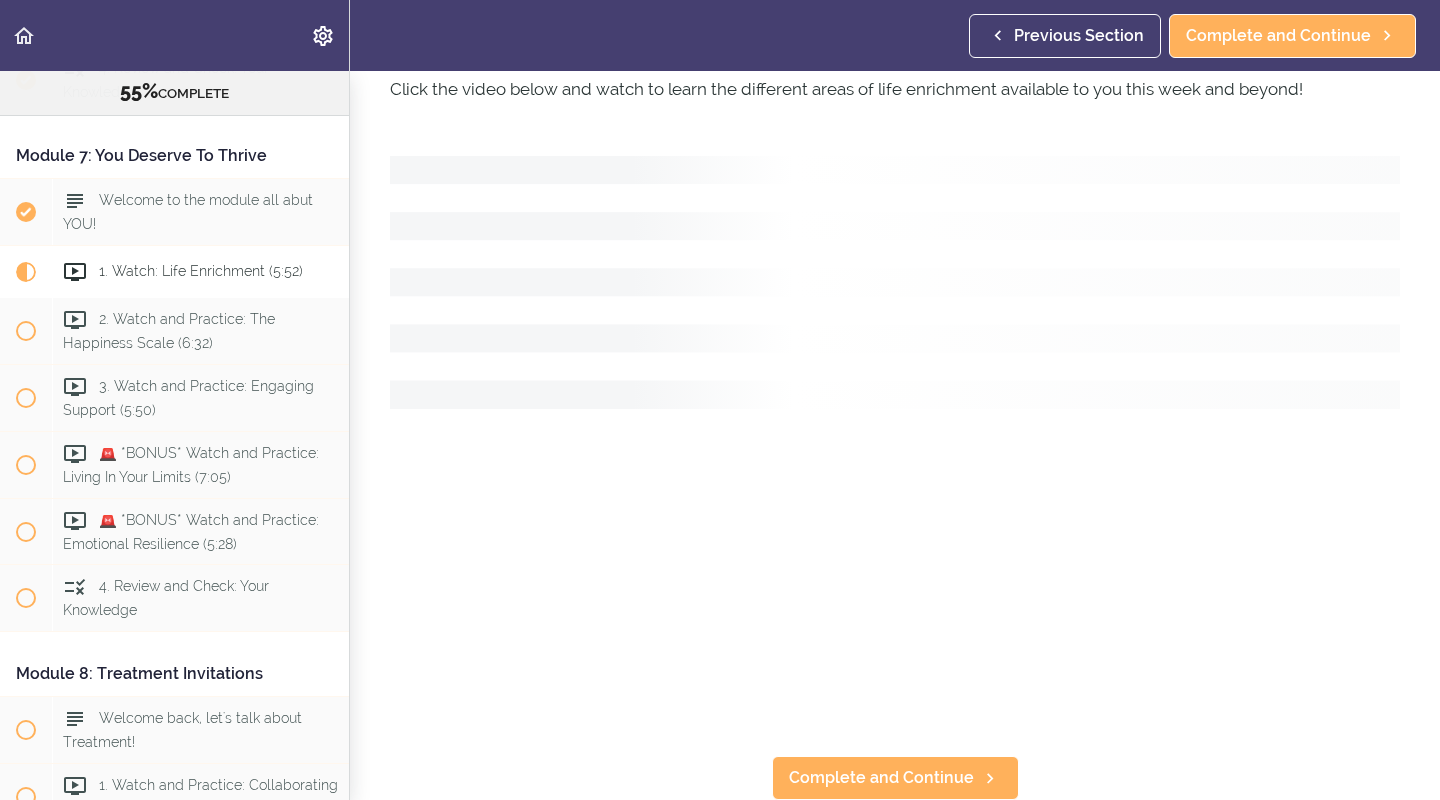 scroll, scrollTop: 0, scrollLeft: 0, axis: both 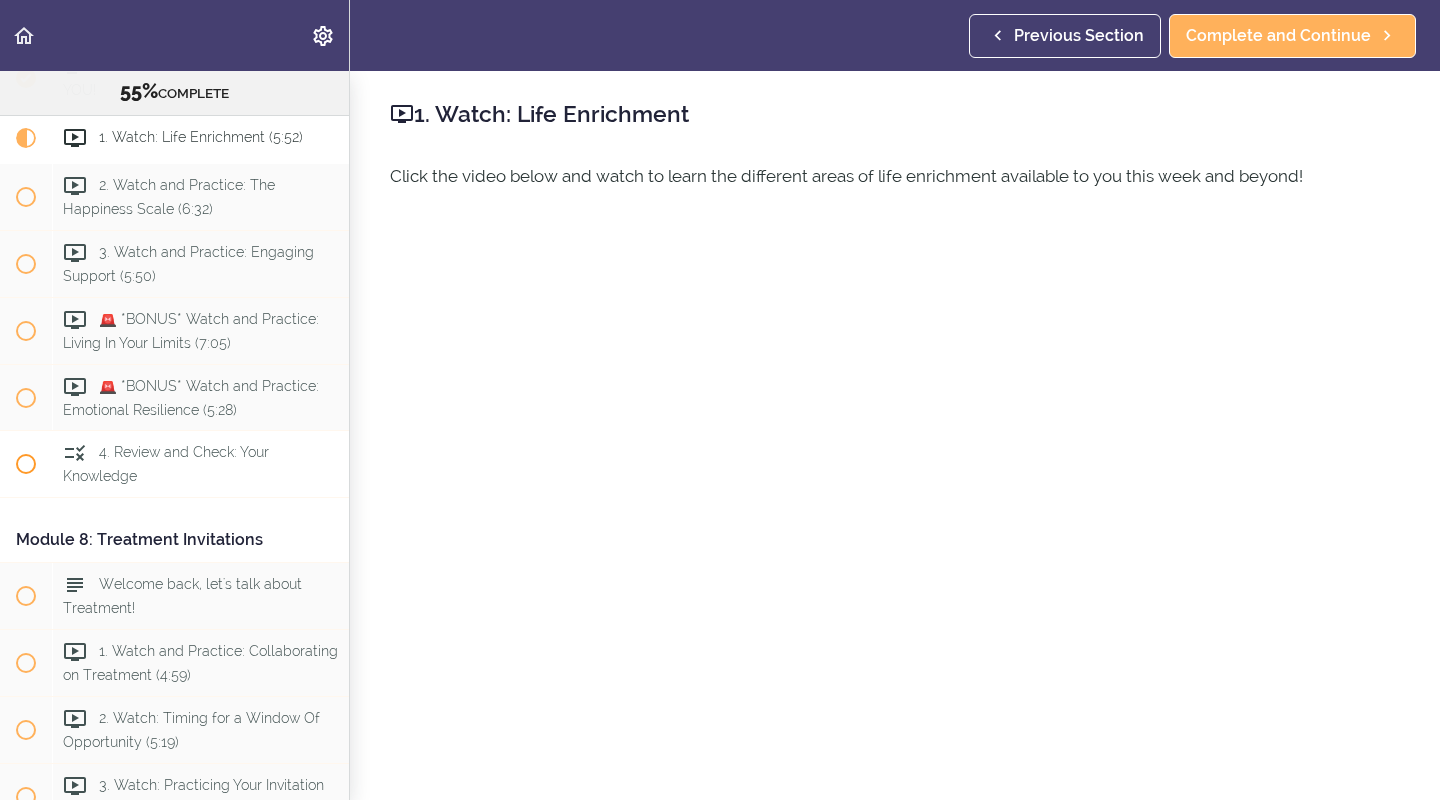 click on "4. Review and Check: Your Knowledge" at bounding box center (166, 464) 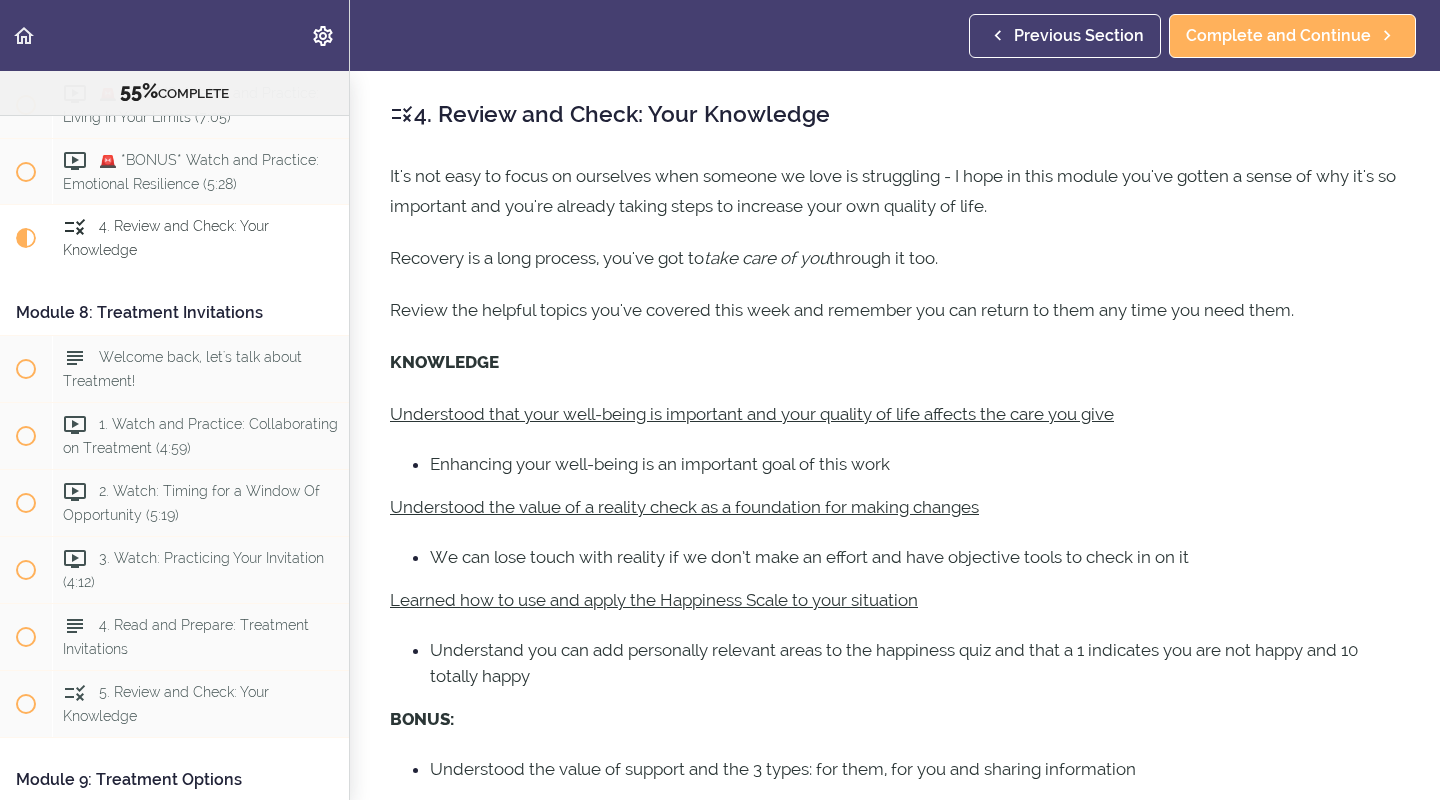 scroll, scrollTop: 3124, scrollLeft: 0, axis: vertical 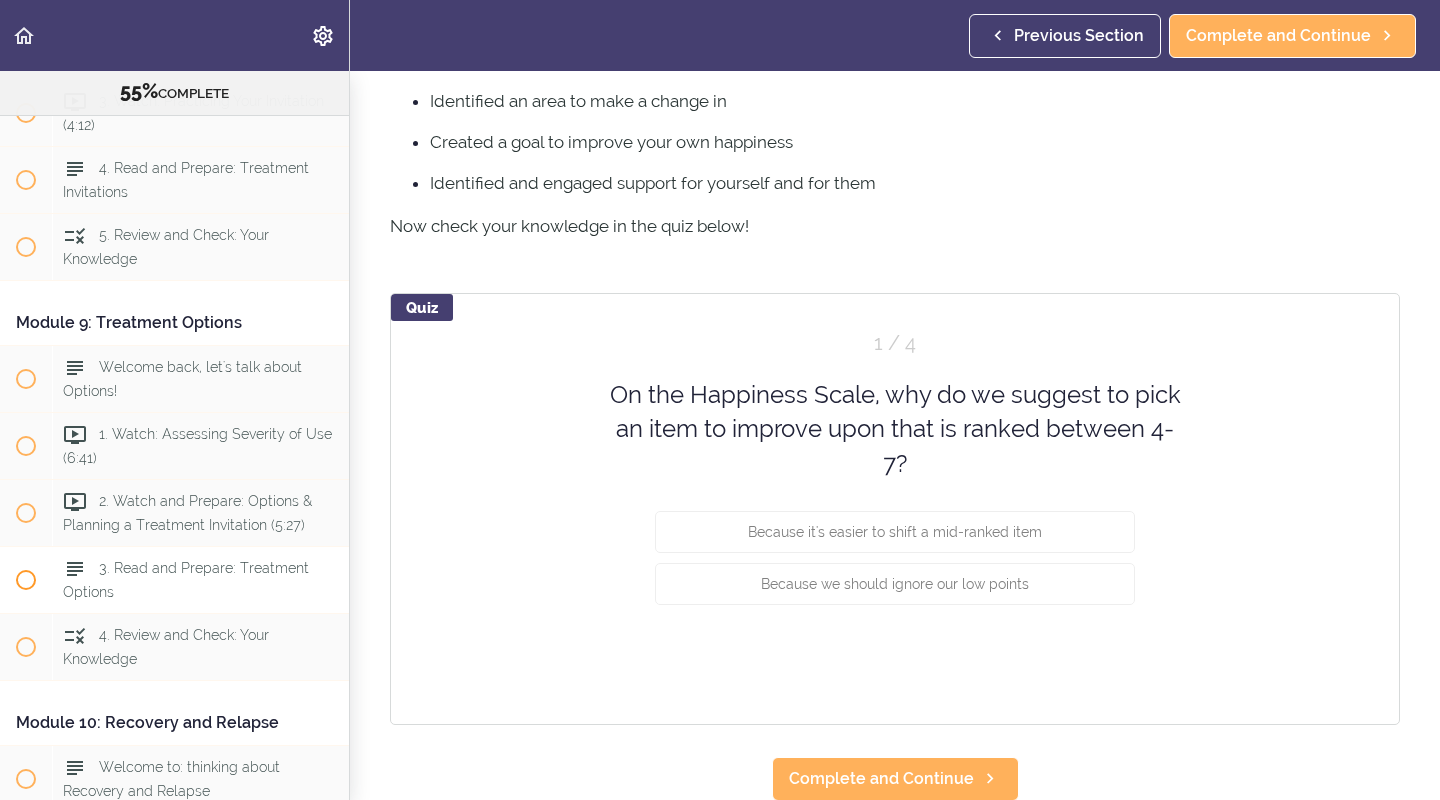 click on "3. Read and Prepare: Treatment Options" at bounding box center [186, 579] 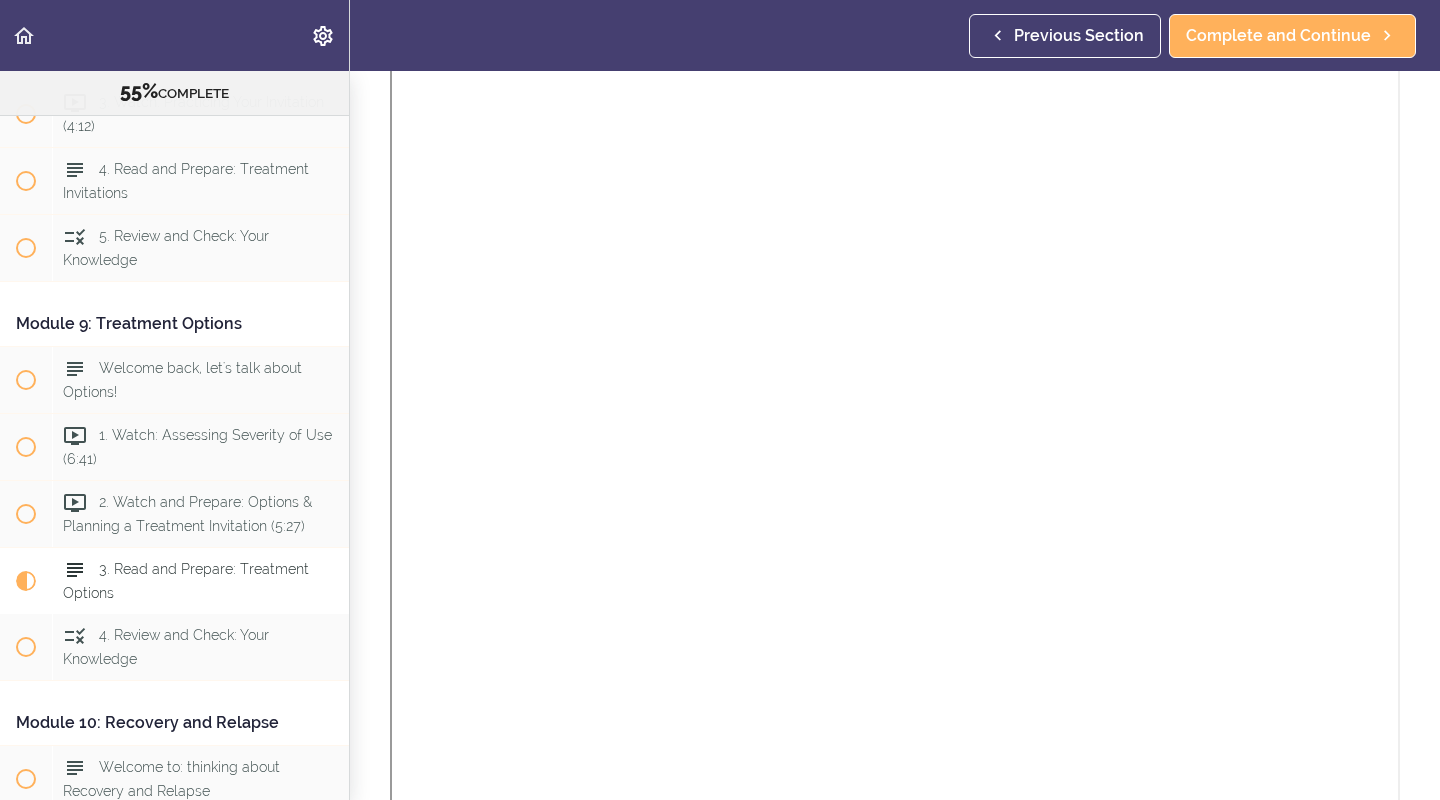 scroll, scrollTop: 0, scrollLeft: 0, axis: both 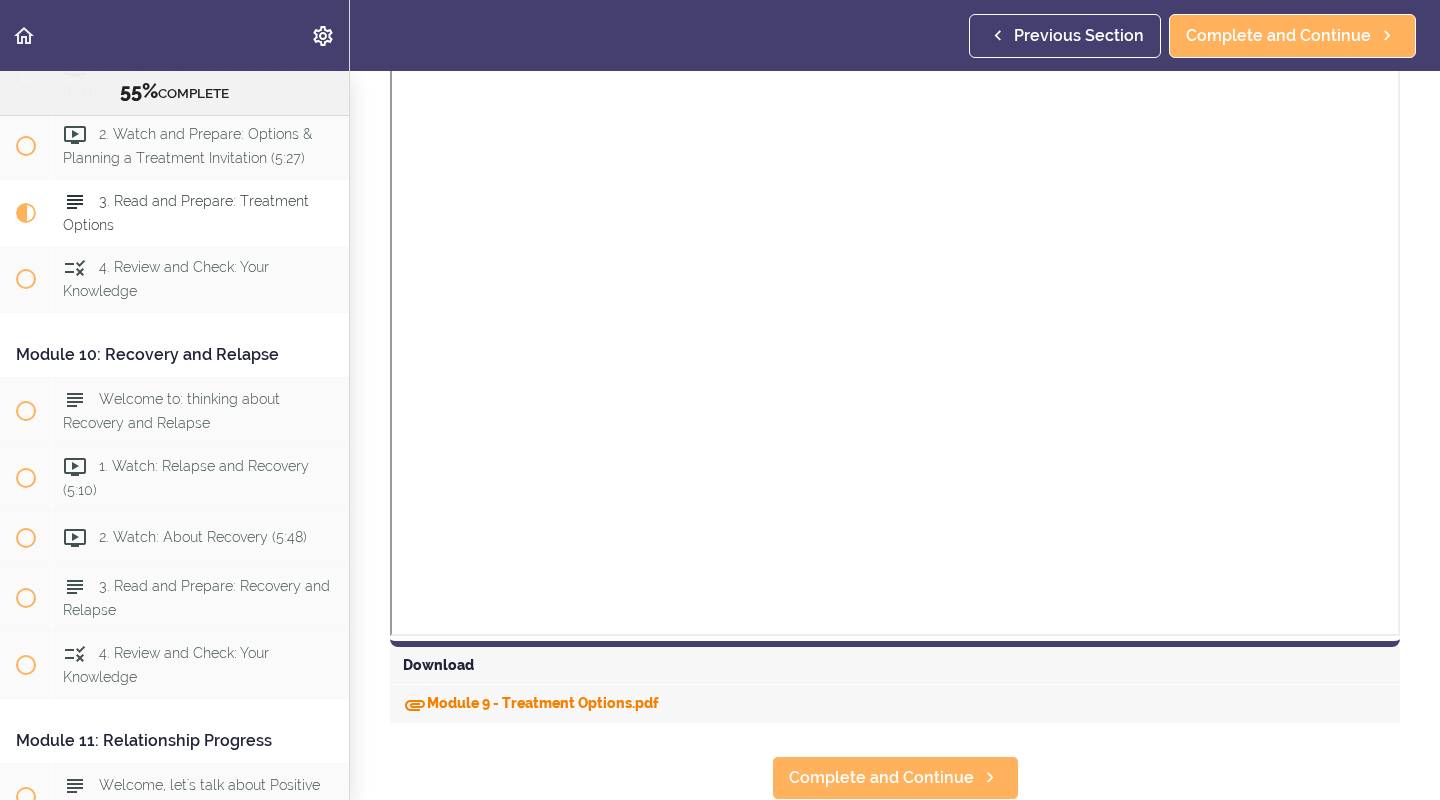 click on "Module 9 - Treatment Options.pdf" at bounding box center [531, 703] 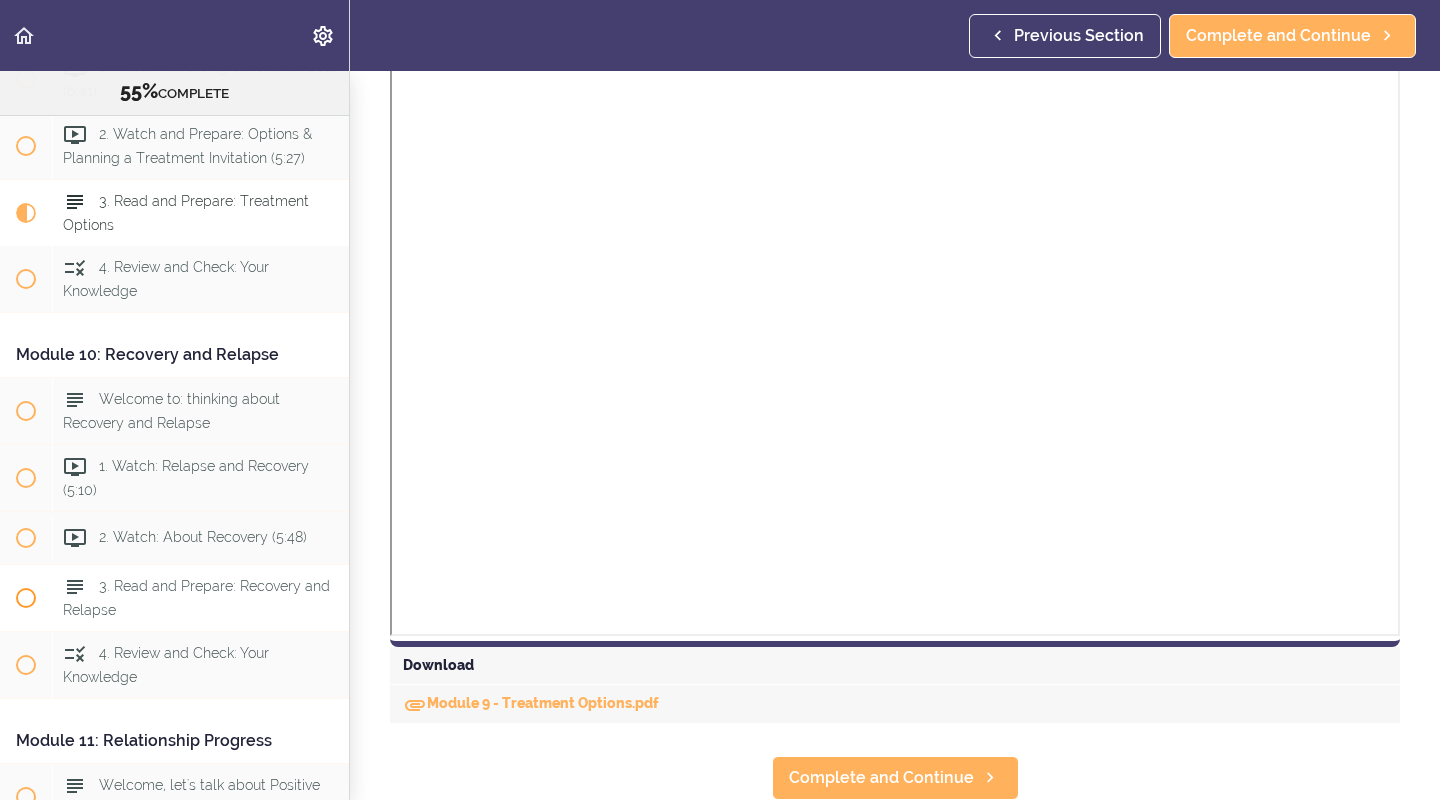 click on "3. Read and Prepare: Recovery and Relapse" at bounding box center [196, 597] 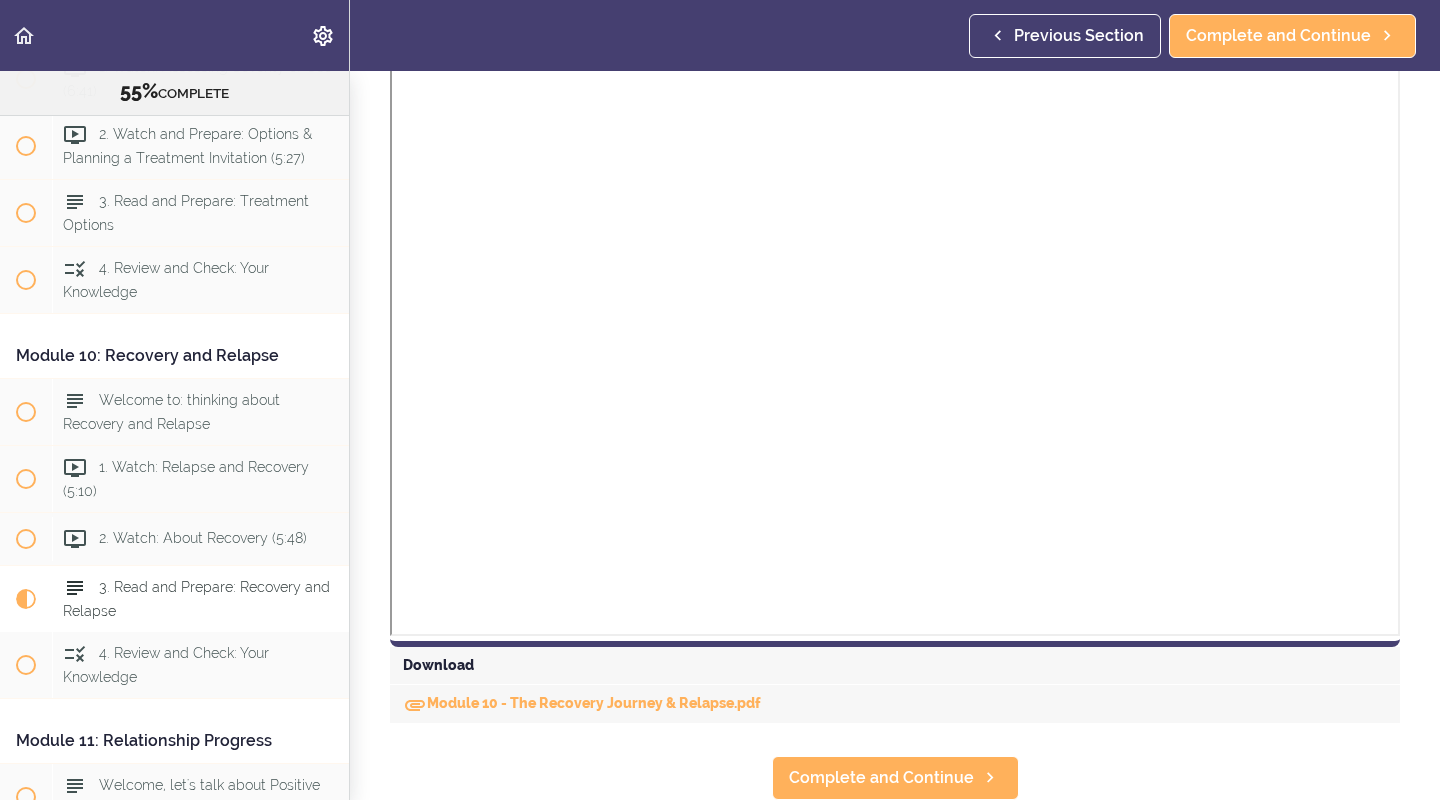 scroll, scrollTop: 0, scrollLeft: 0, axis: both 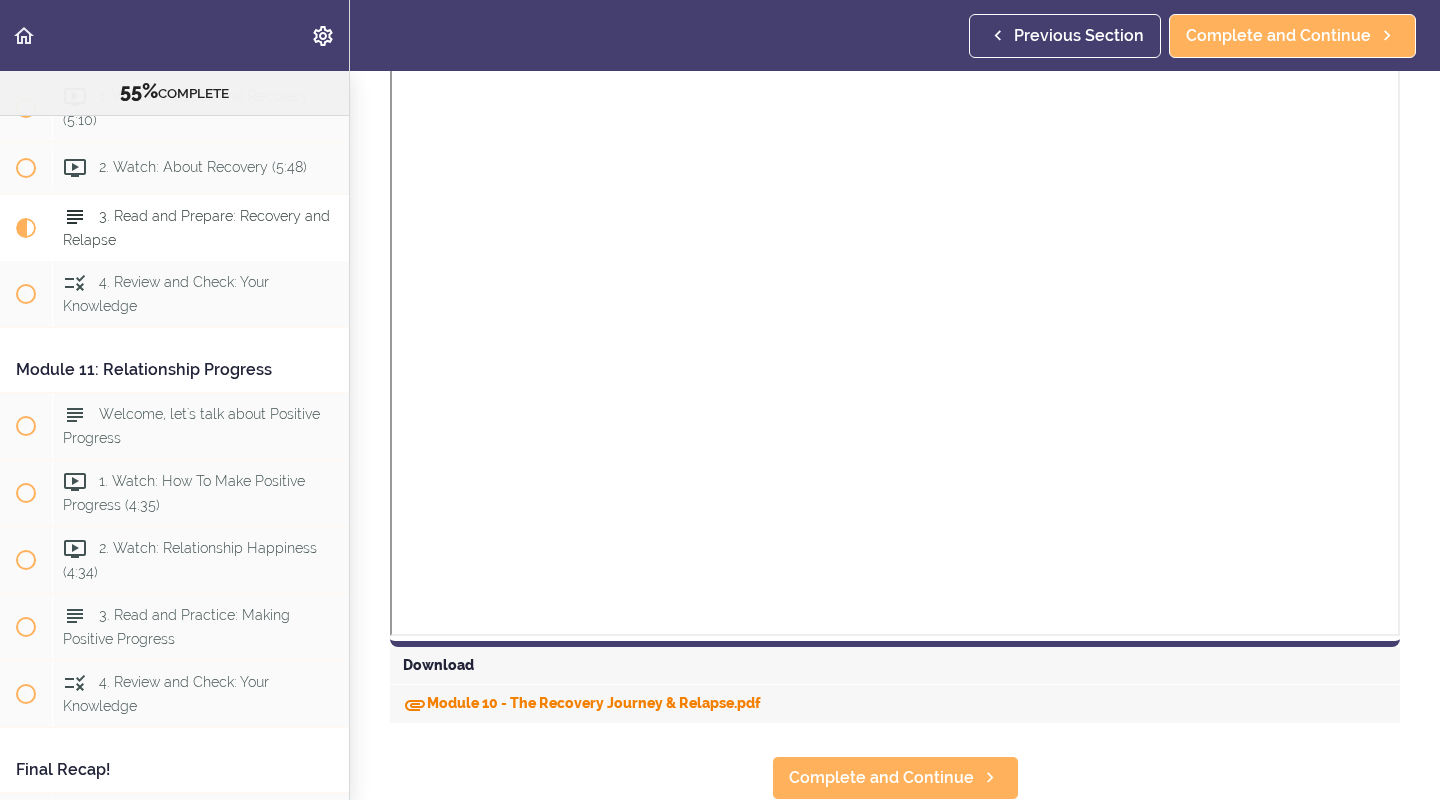 click on "Module 10 - The Recovery Journey & Relapse.pdf" at bounding box center (582, 703) 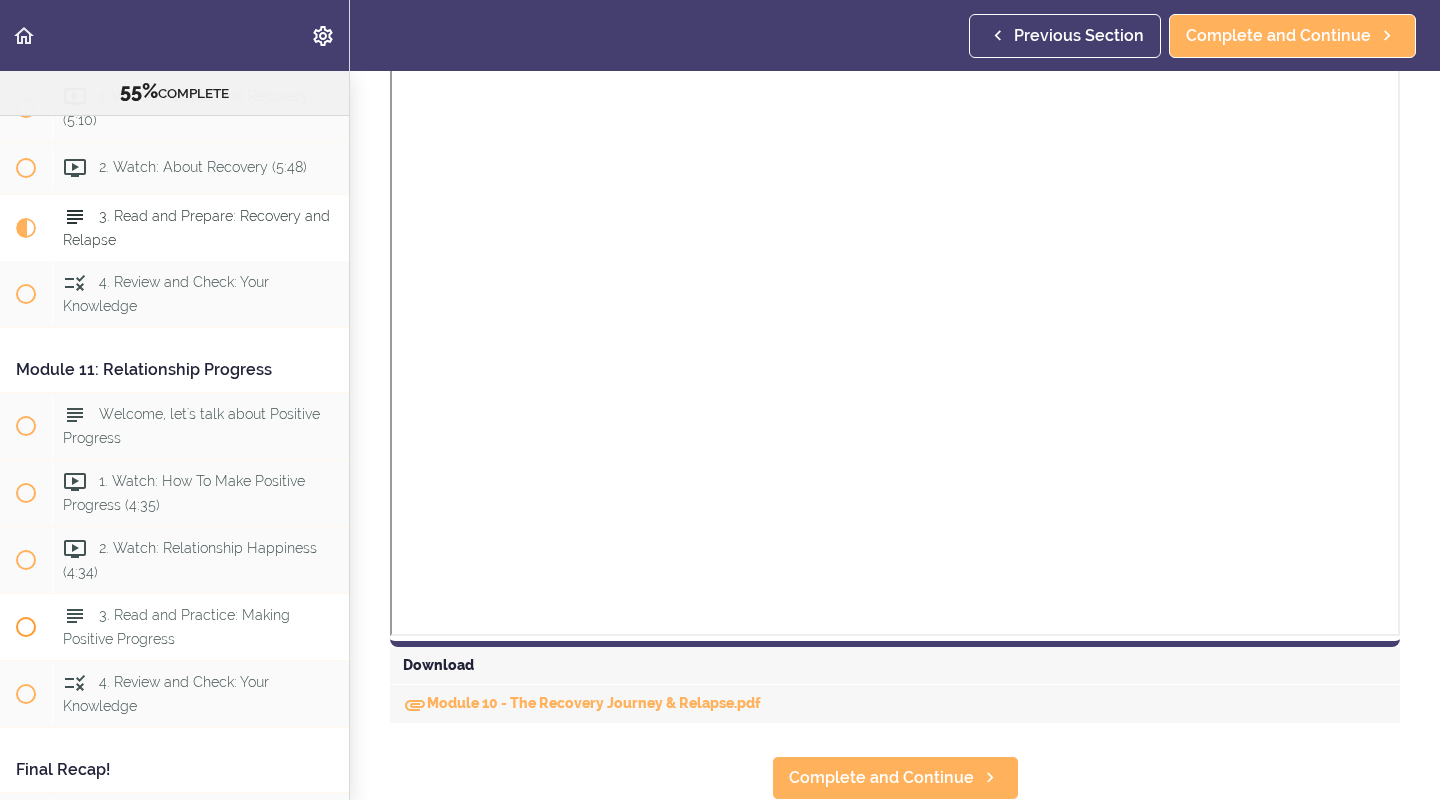 click on "3. Read and Practice: Making Positive Progress" at bounding box center [200, 626] 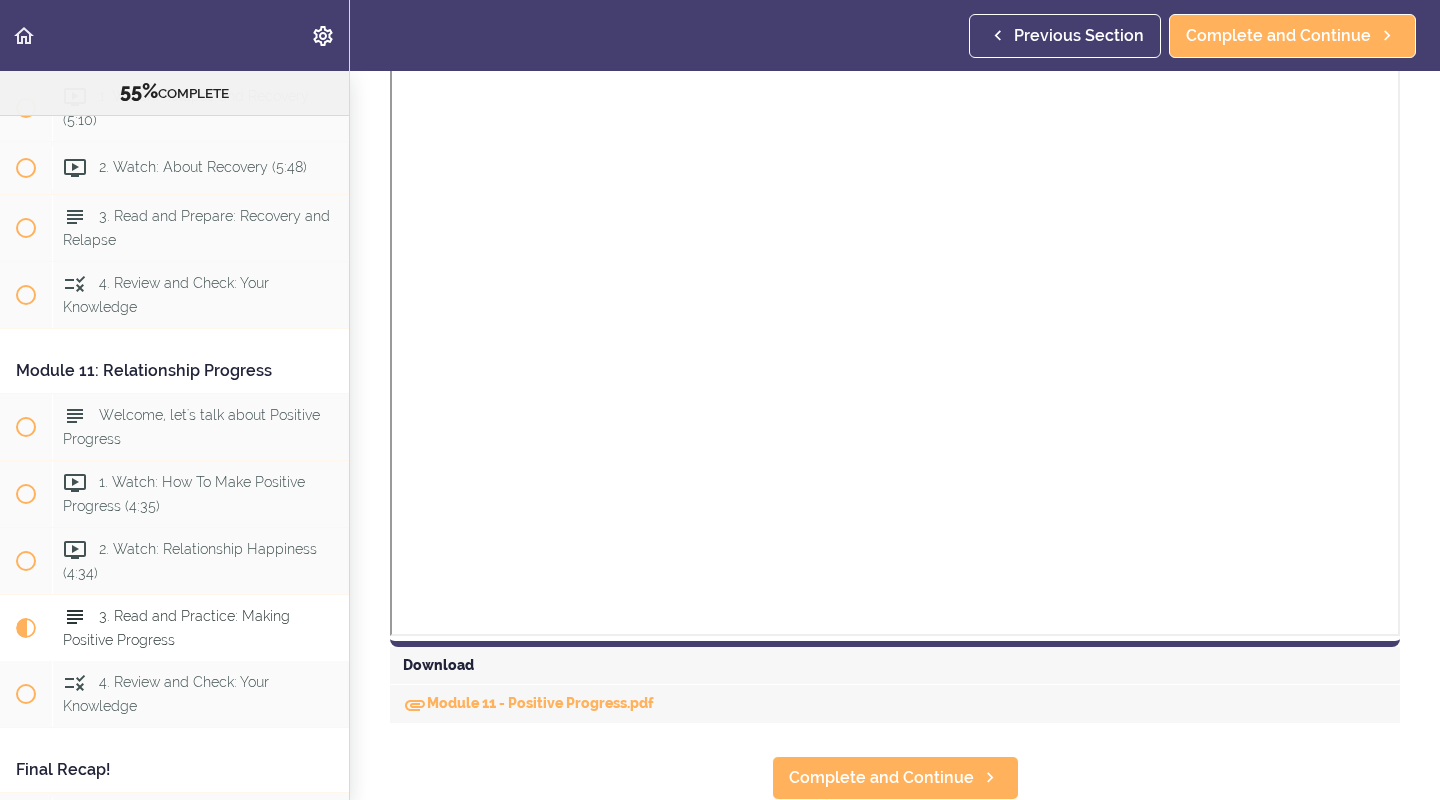 scroll, scrollTop: 421, scrollLeft: 0, axis: vertical 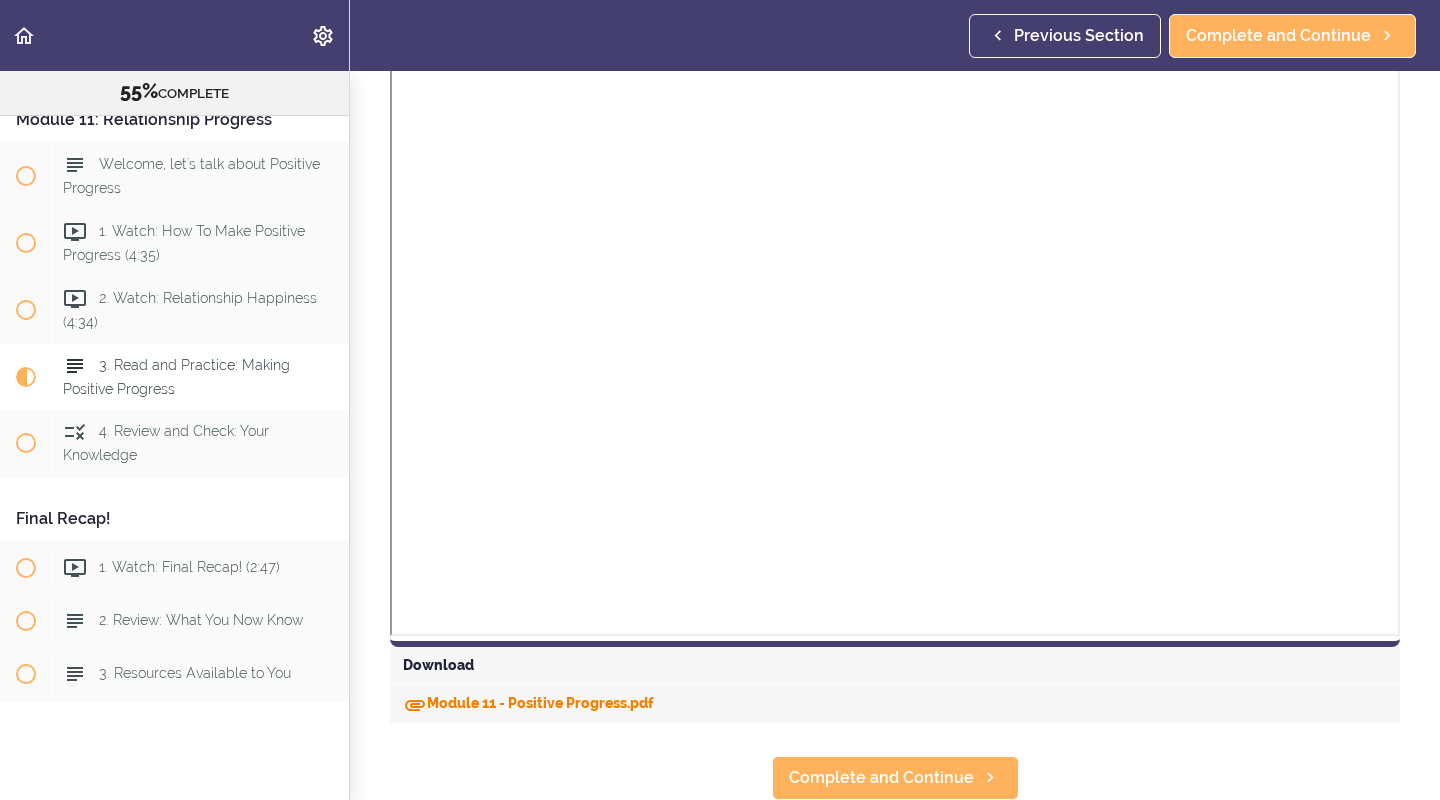 click on "Module 11 - Positive Progress.pdf" at bounding box center [528, 703] 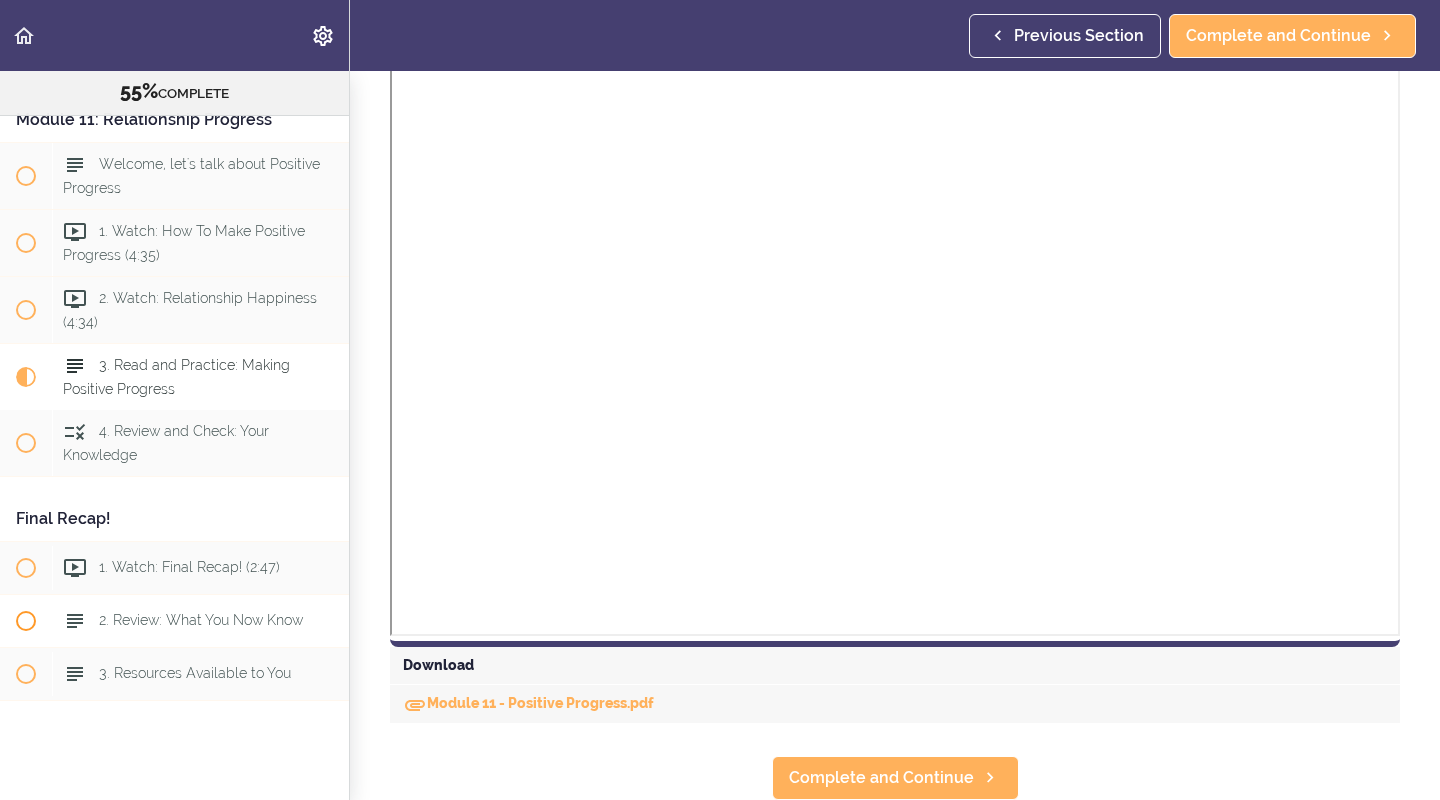 click on "2. Review: What You Now Know" at bounding box center [201, 619] 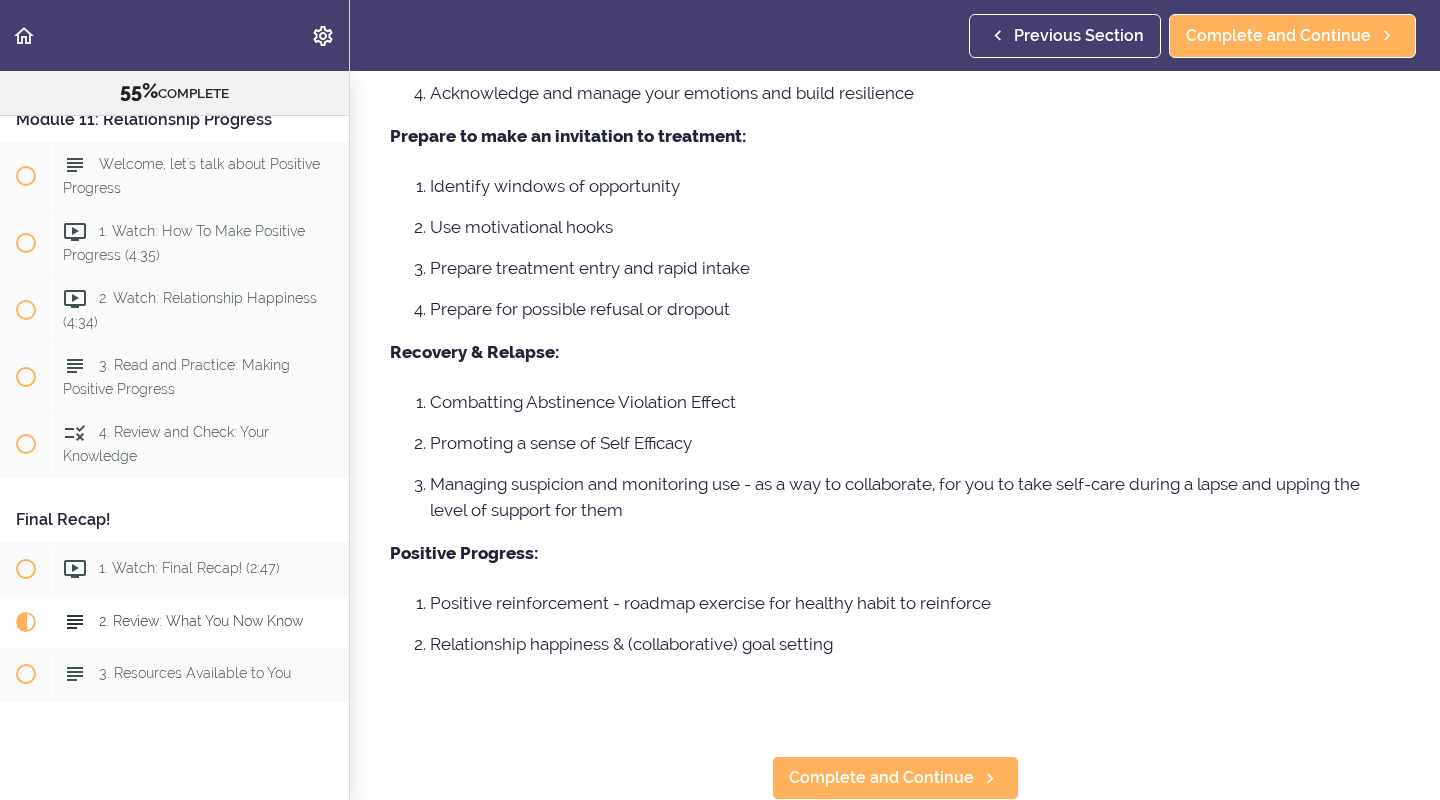 scroll, scrollTop: 740, scrollLeft: 0, axis: vertical 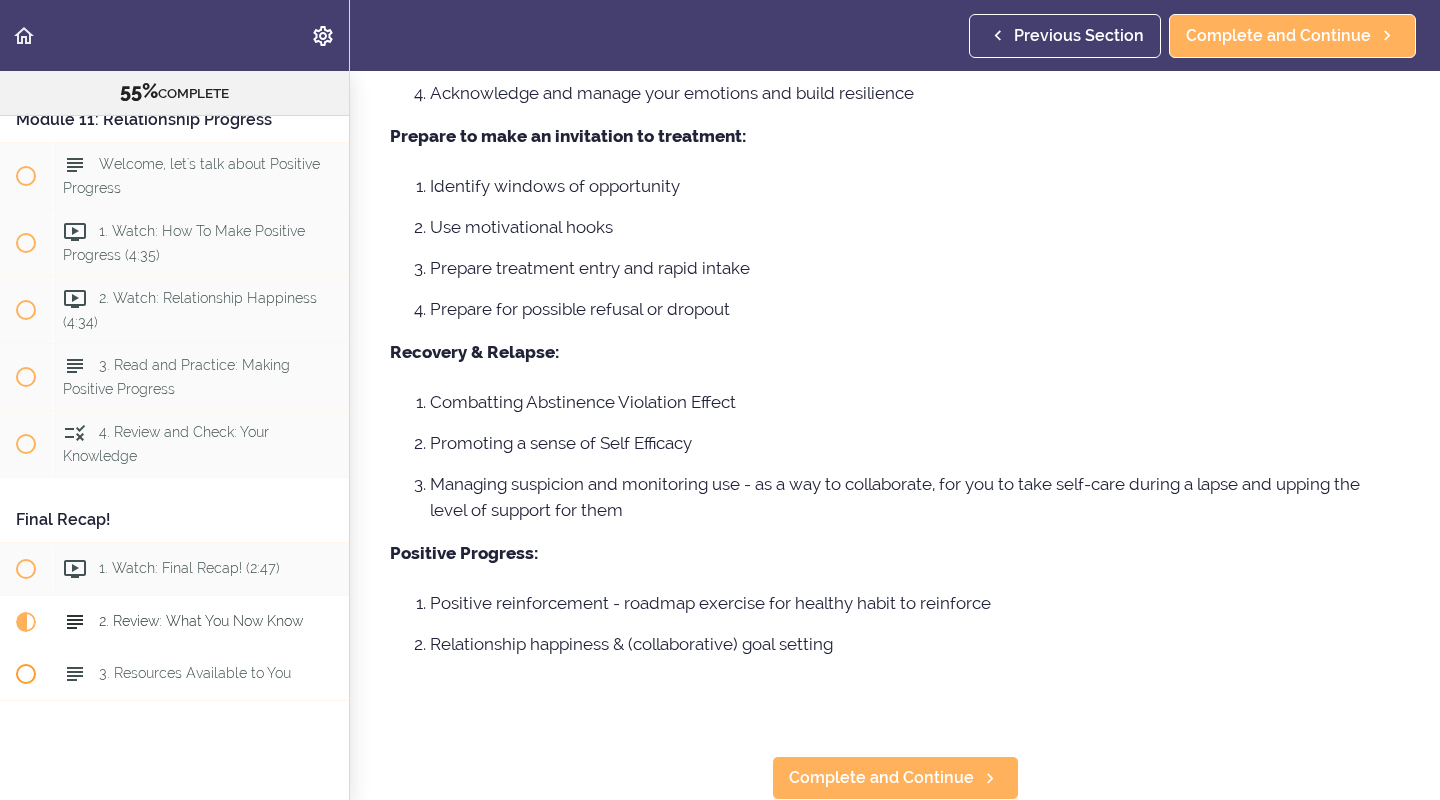 click on "3. Resources Available to You" at bounding box center [195, 673] 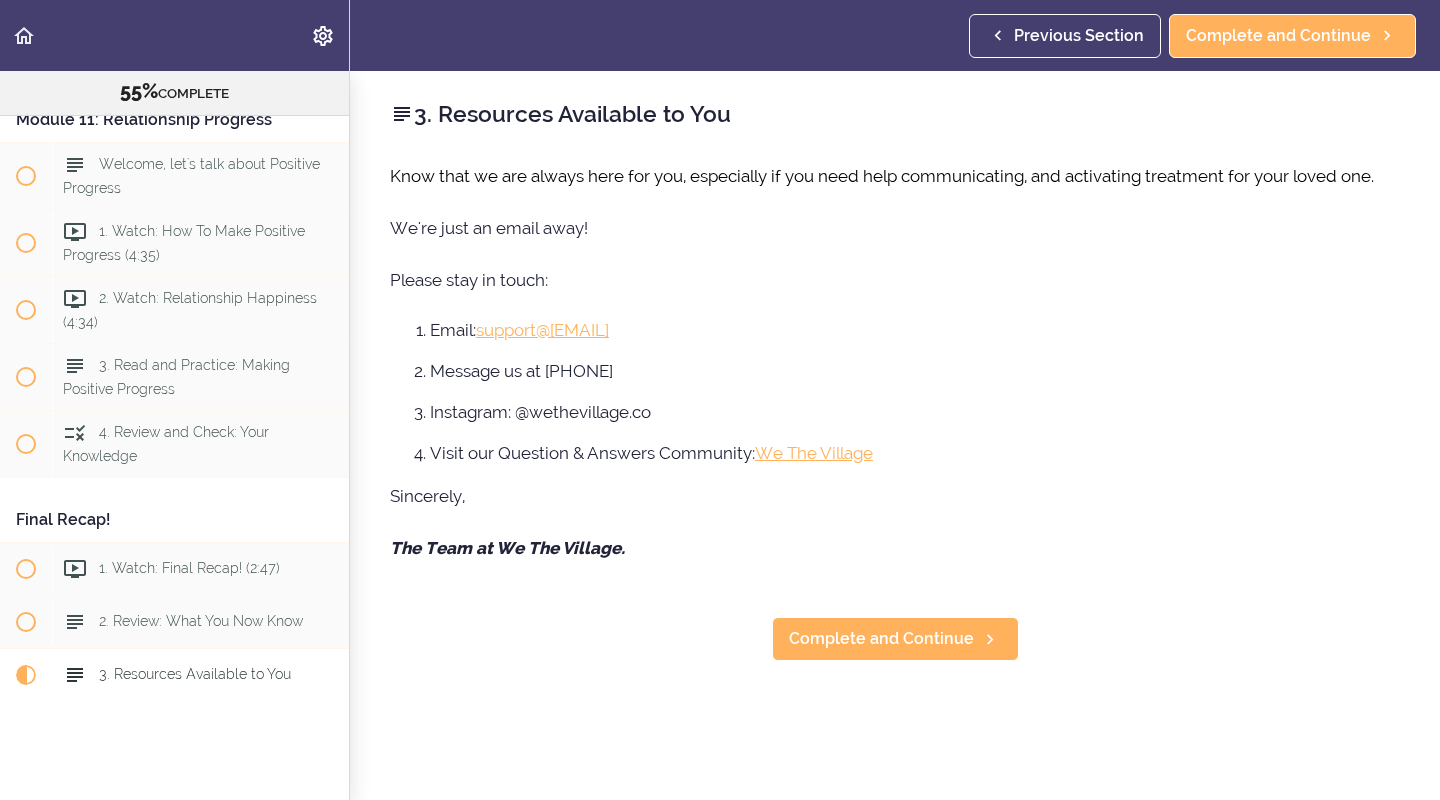 scroll, scrollTop: 0, scrollLeft: 0, axis: both 